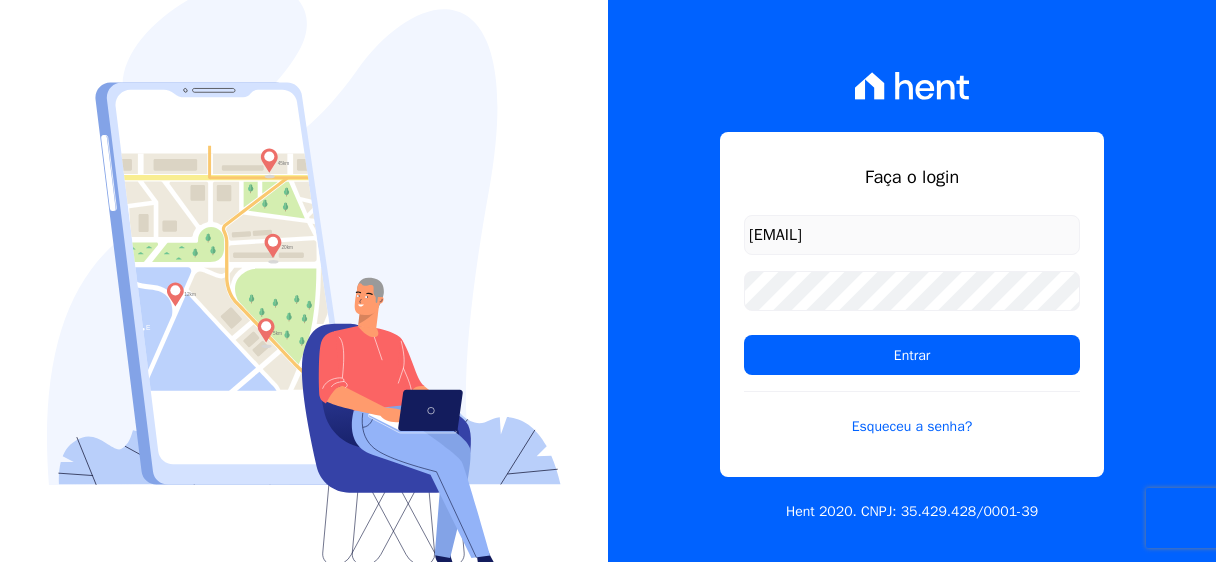 scroll, scrollTop: 0, scrollLeft: 0, axis: both 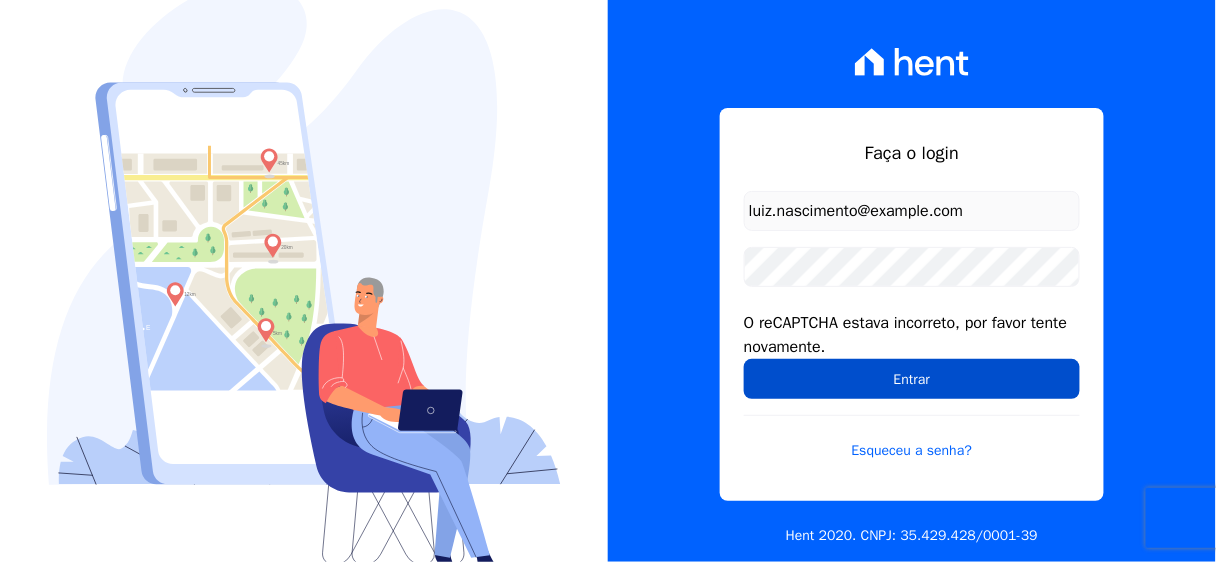 click on "Entrar" at bounding box center (912, 379) 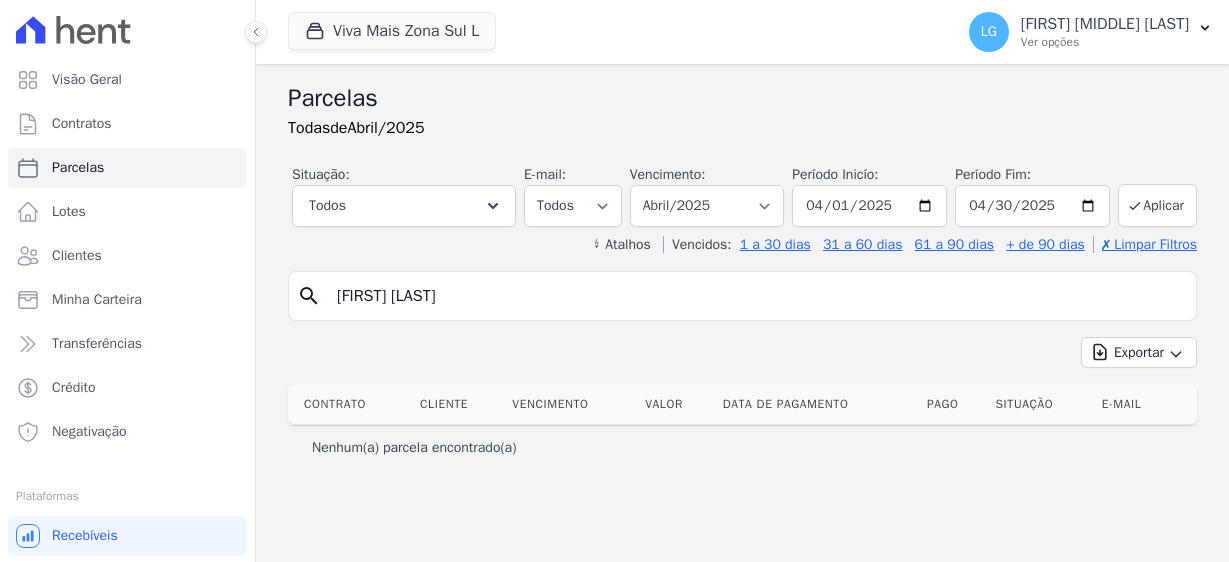 select 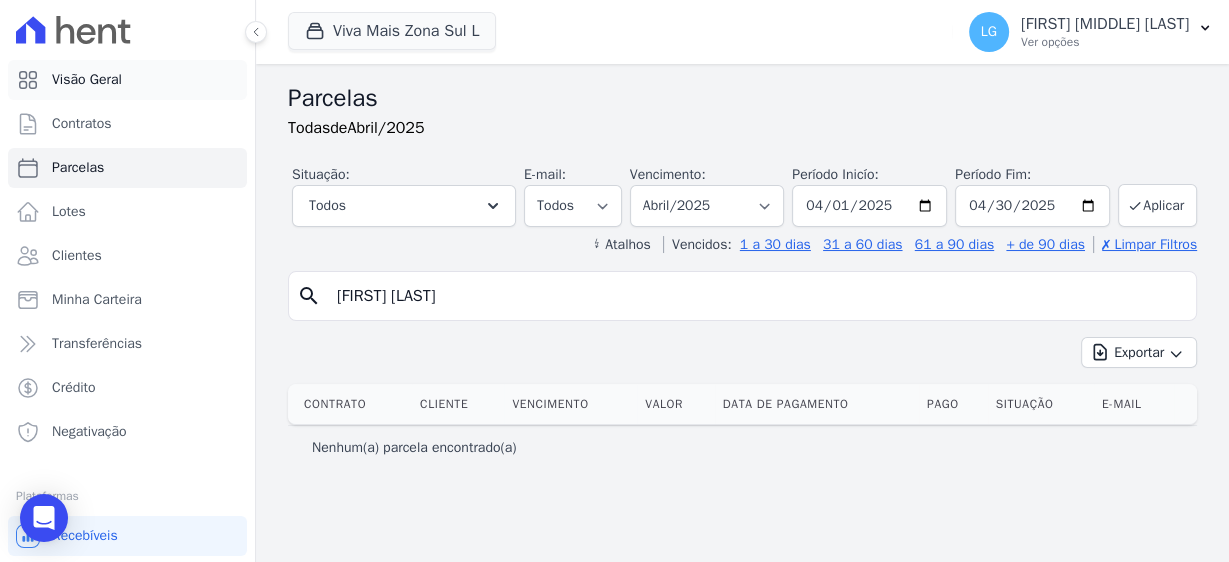 click on "Visão Geral" at bounding box center [87, 80] 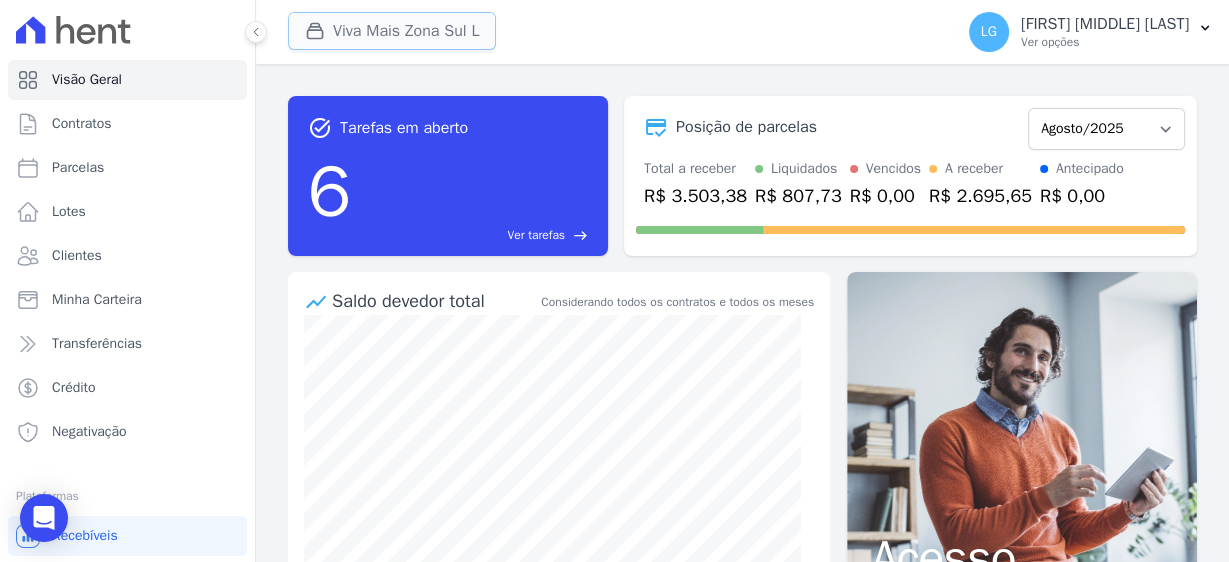 click on "Viva Mais   Zona Sul L" at bounding box center (392, 31) 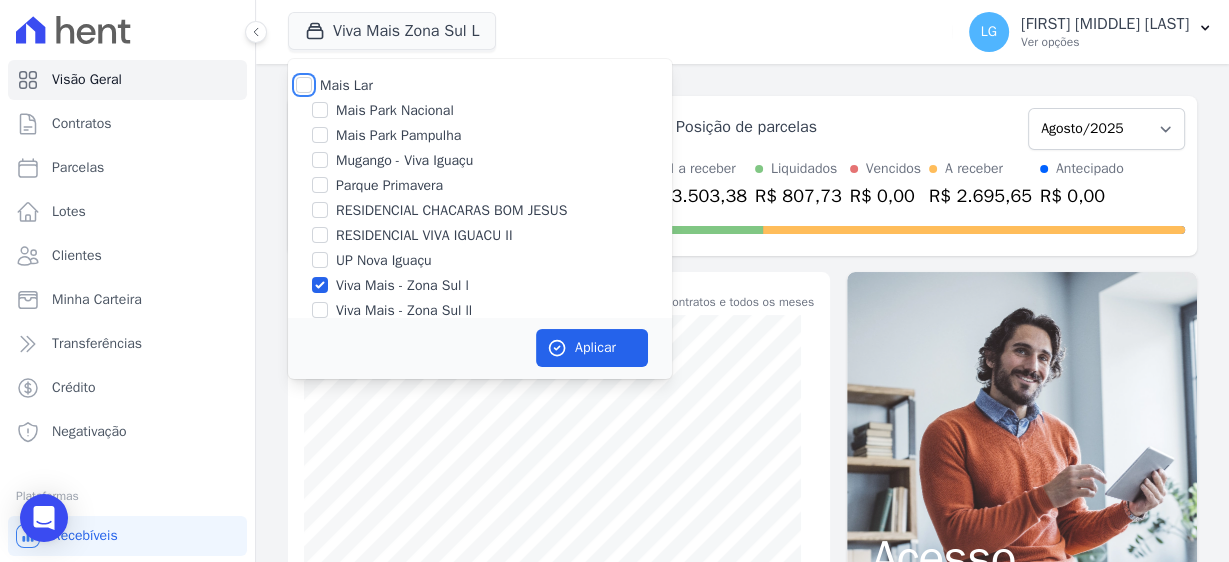 click on "Mais Lar" at bounding box center [304, 85] 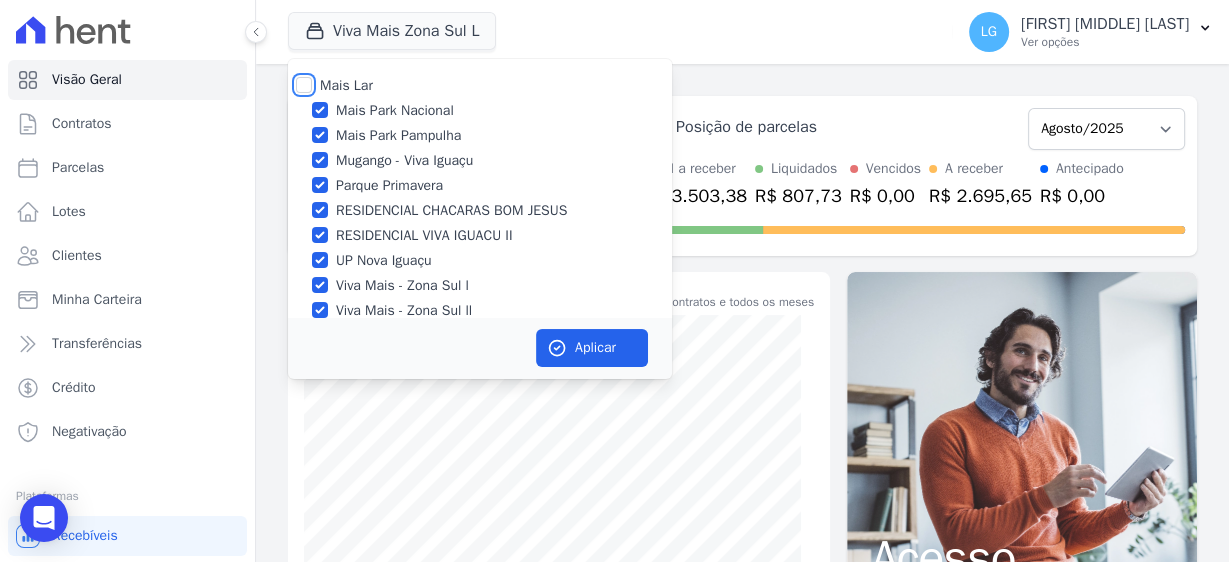 checkbox on "true" 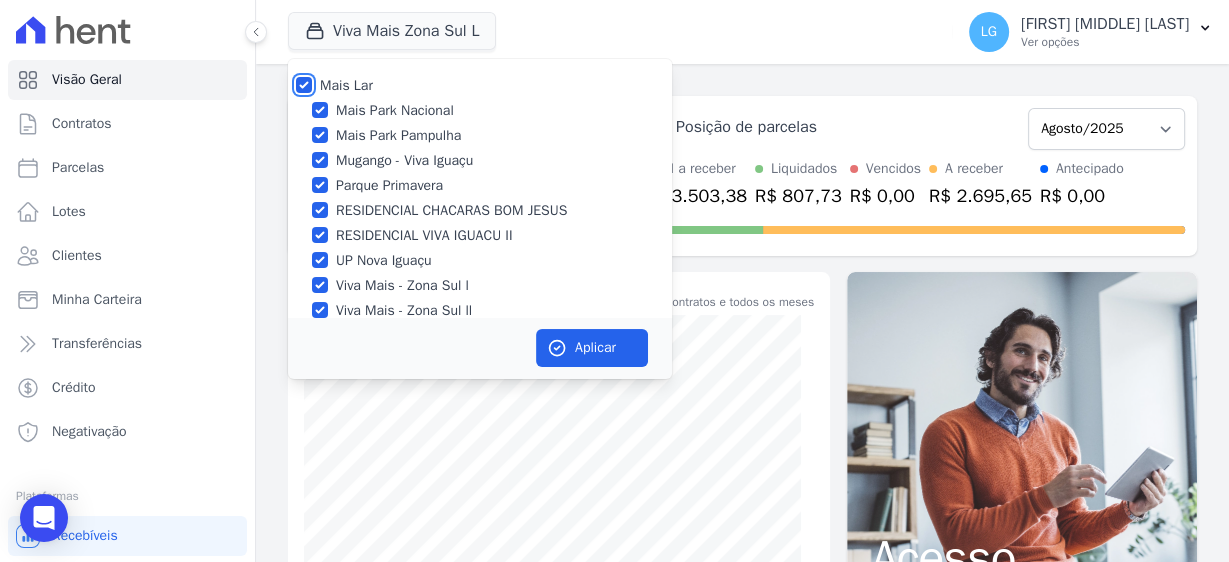 checkbox on "true" 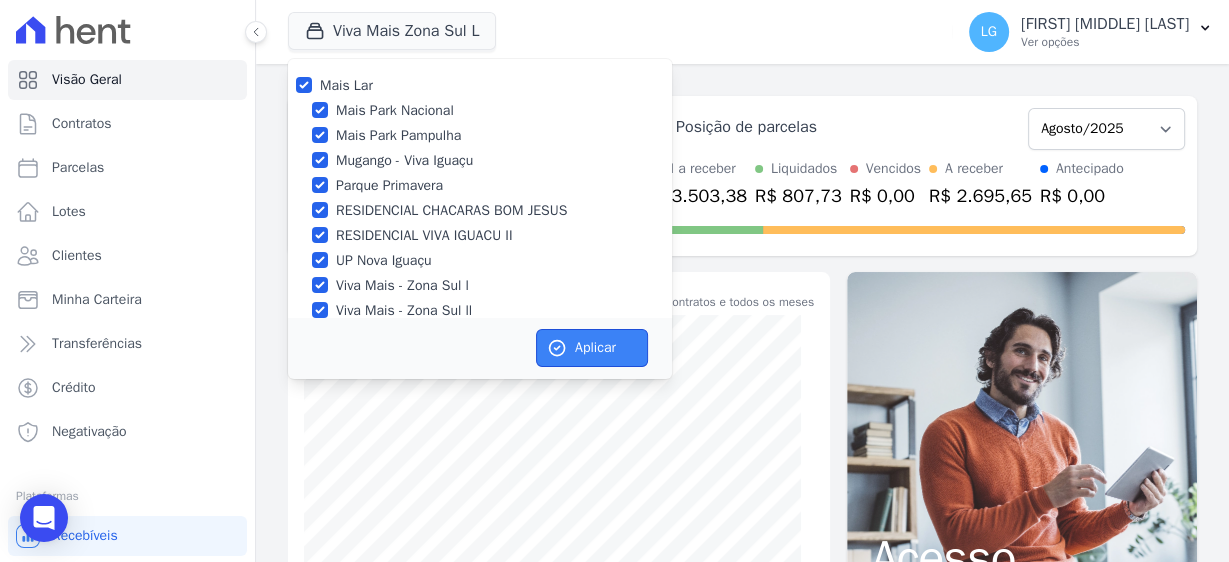 click on "Aplicar" at bounding box center (592, 348) 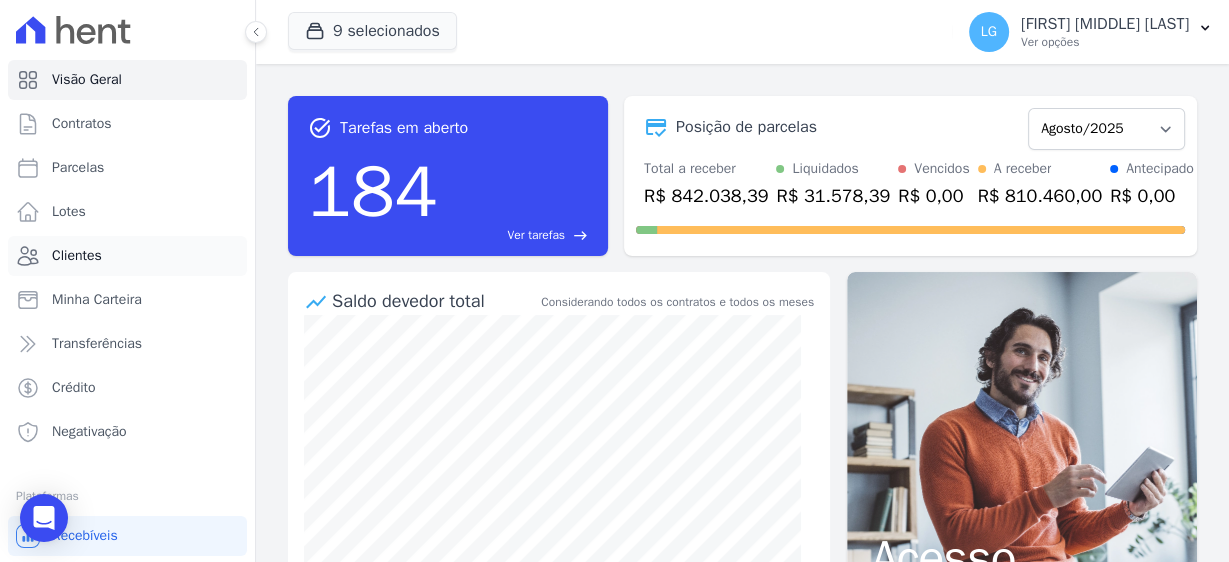click on "Clientes" at bounding box center (77, 256) 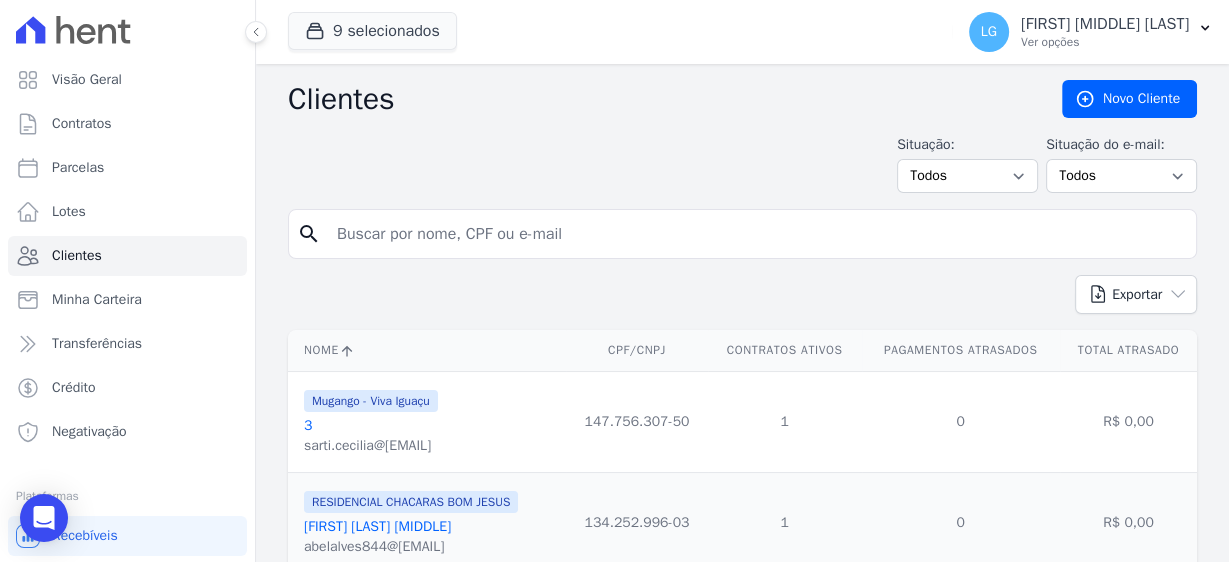 click at bounding box center (756, 234) 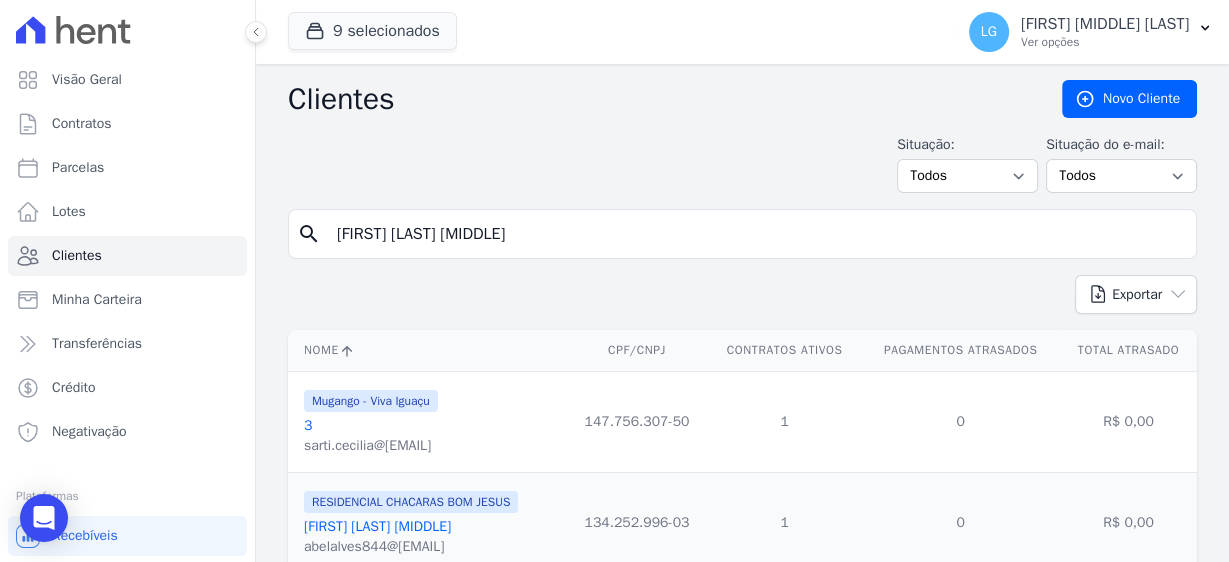 type on "[NAME]" 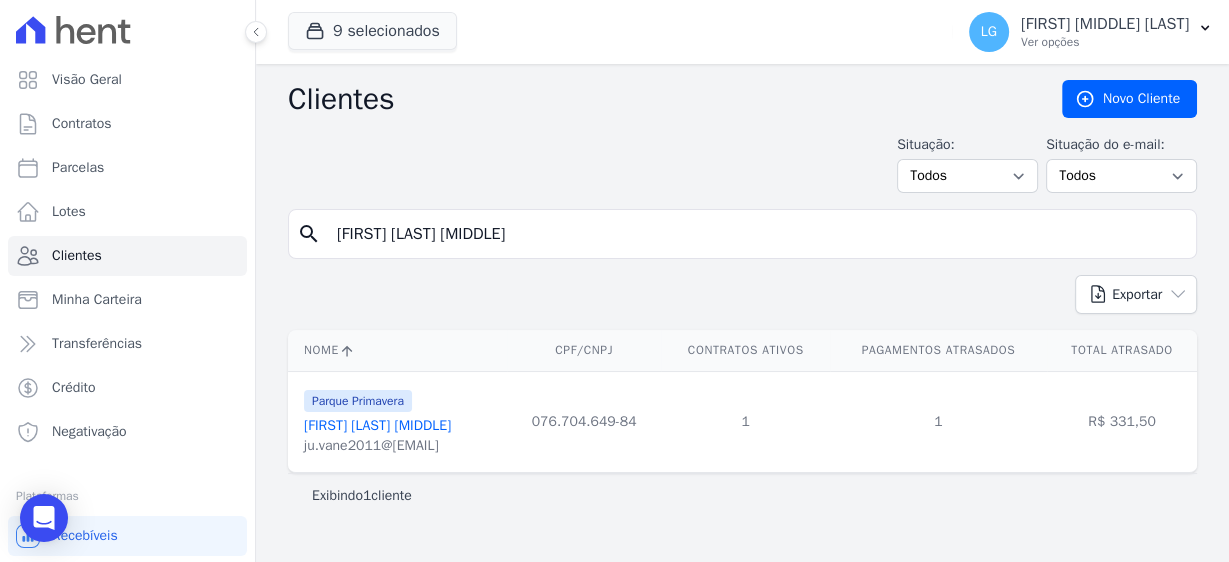 click on "[PRICE]" at bounding box center [1122, 421] 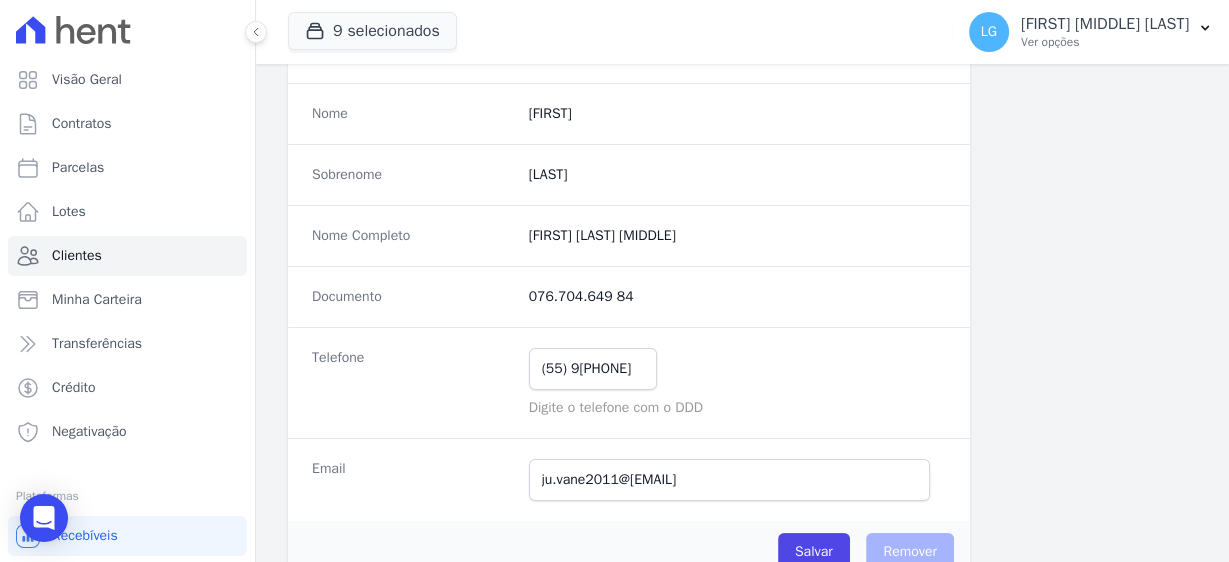 scroll, scrollTop: 0, scrollLeft: 0, axis: both 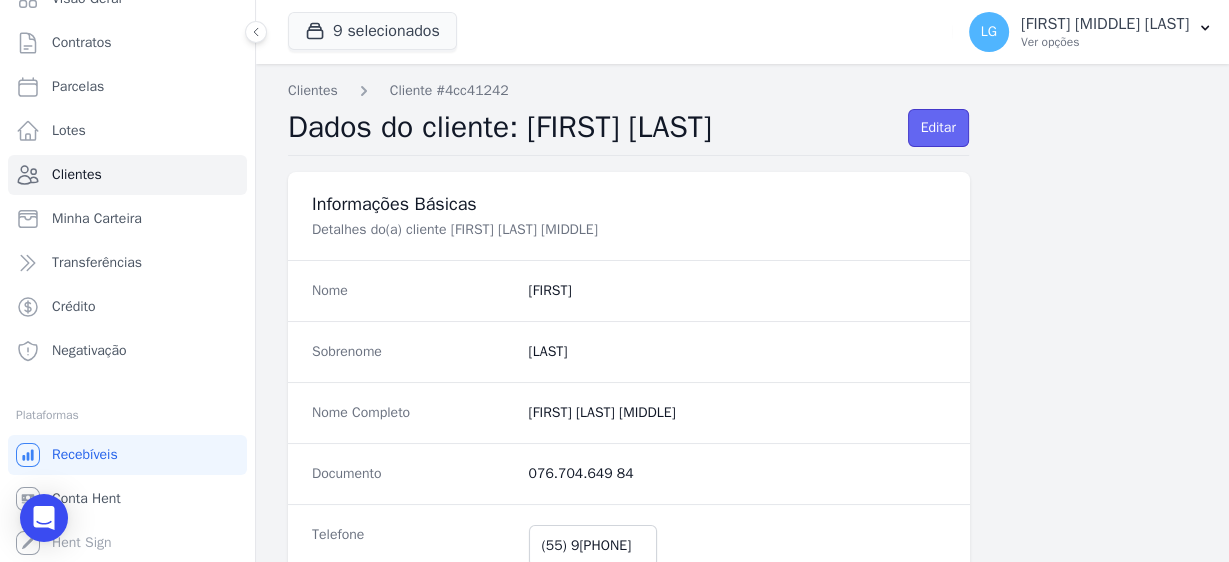 click on "Editar" at bounding box center [938, 128] 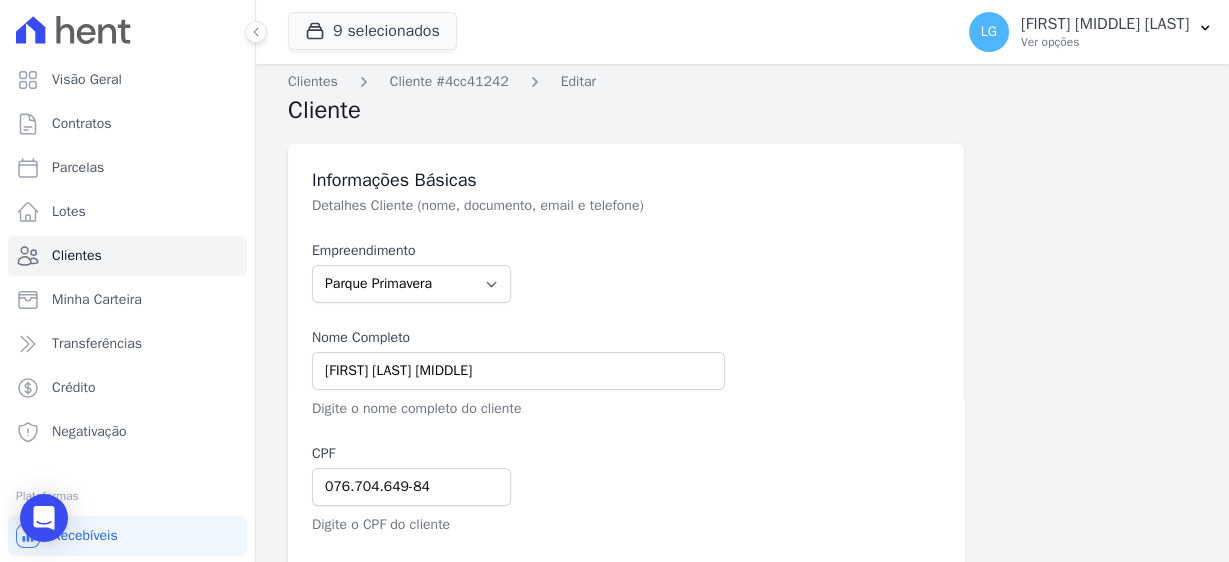 scroll, scrollTop: 0, scrollLeft: 0, axis: both 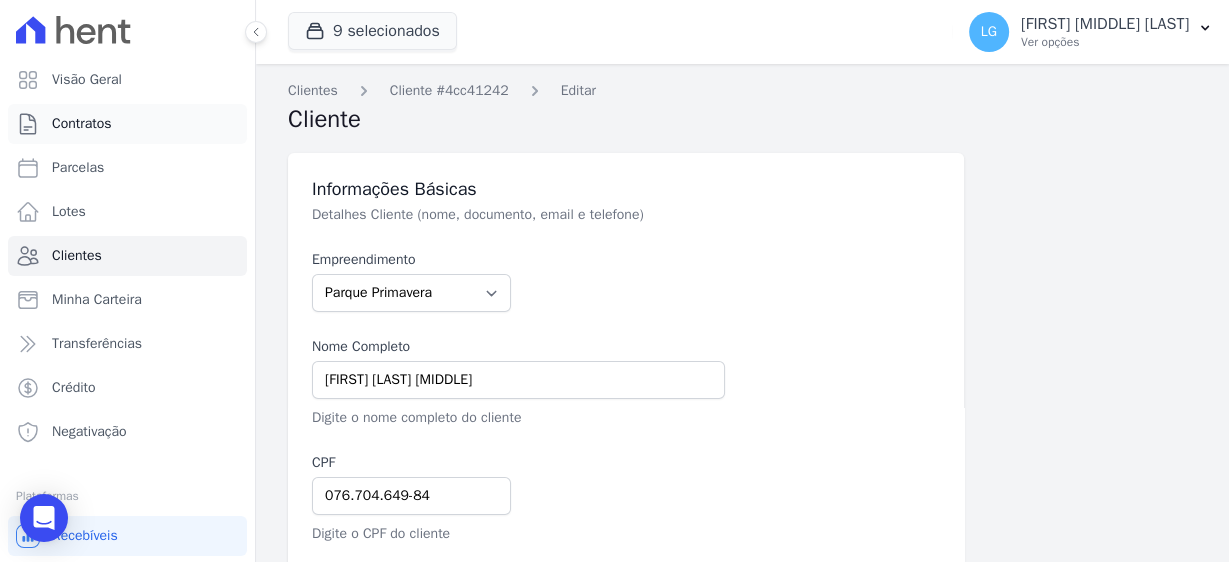 click on "Contratos" at bounding box center [127, 124] 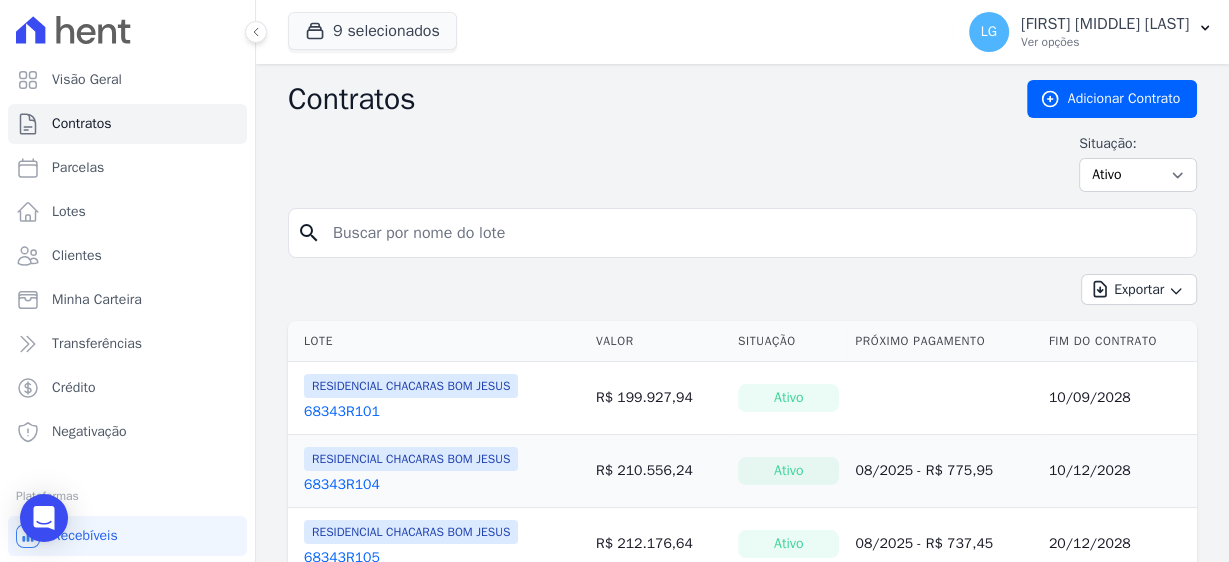 click at bounding box center [754, 233] 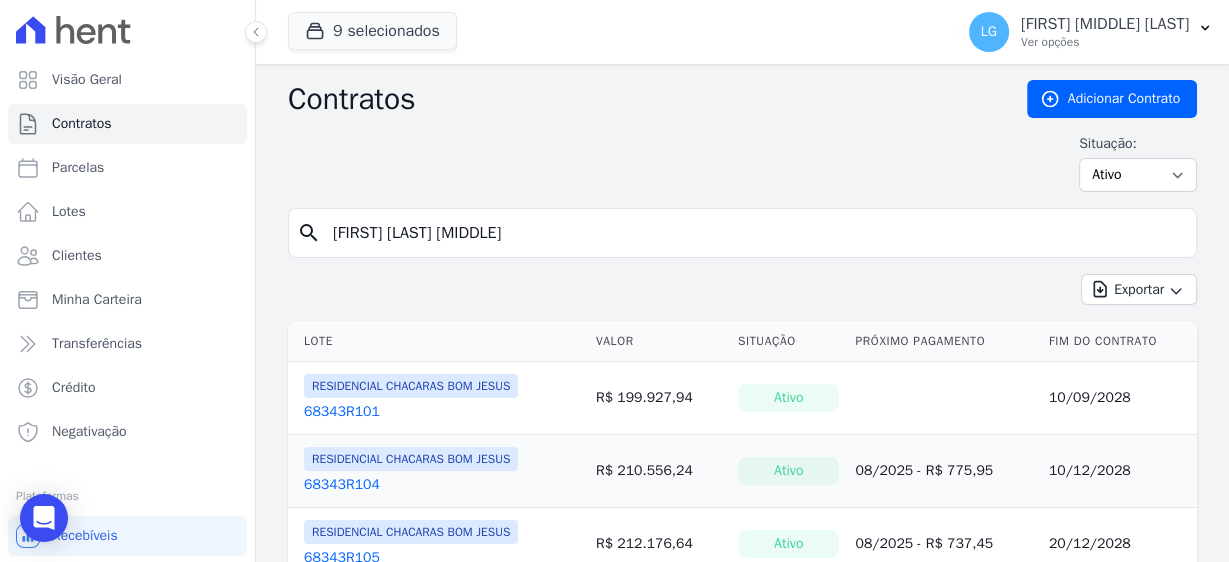type on "[NAME]" 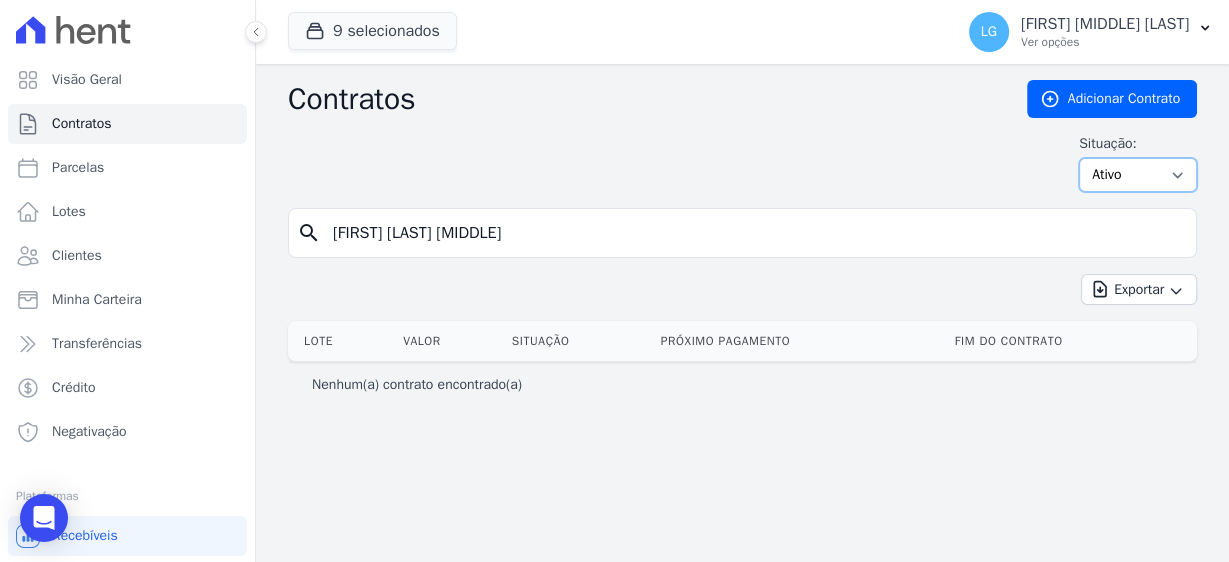click on "Ativo
Todos
Pausado
Distratado
Rascunho
Expirado
Encerrado" at bounding box center (1138, 175) 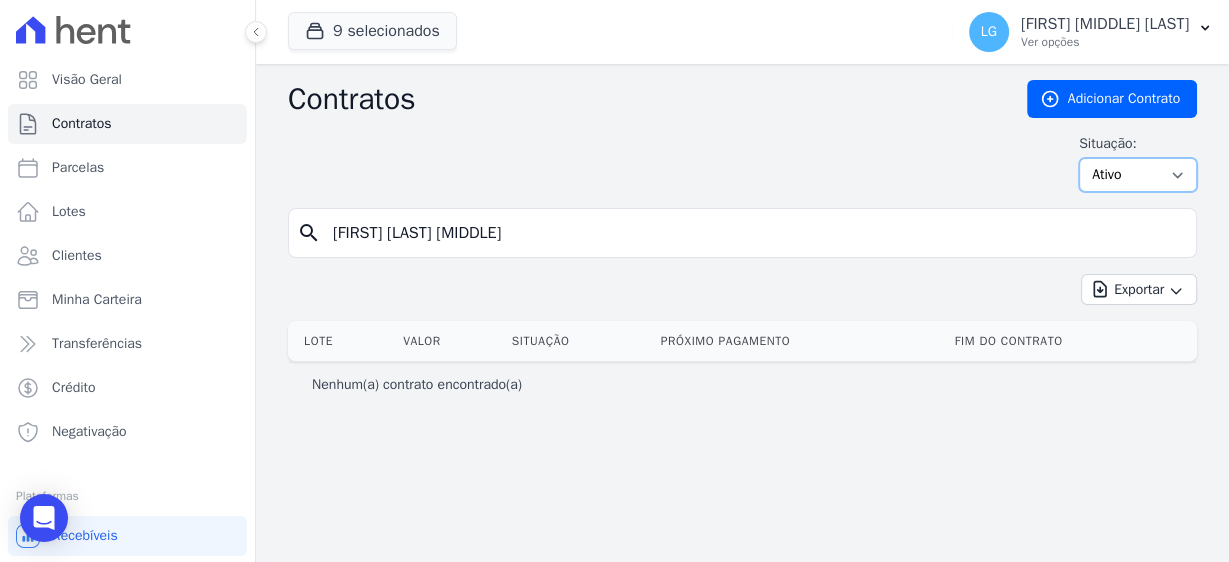select on "cancelled" 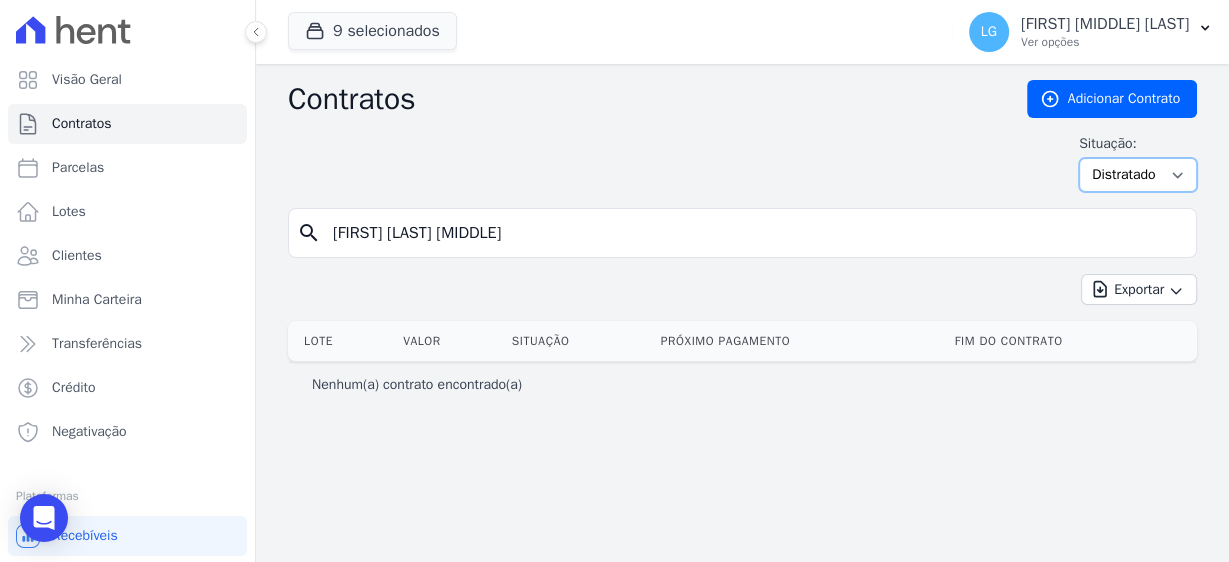 click on "Ativo
Todos
Pausado
Distratado
Rascunho
Expirado
Encerrado" at bounding box center [1138, 175] 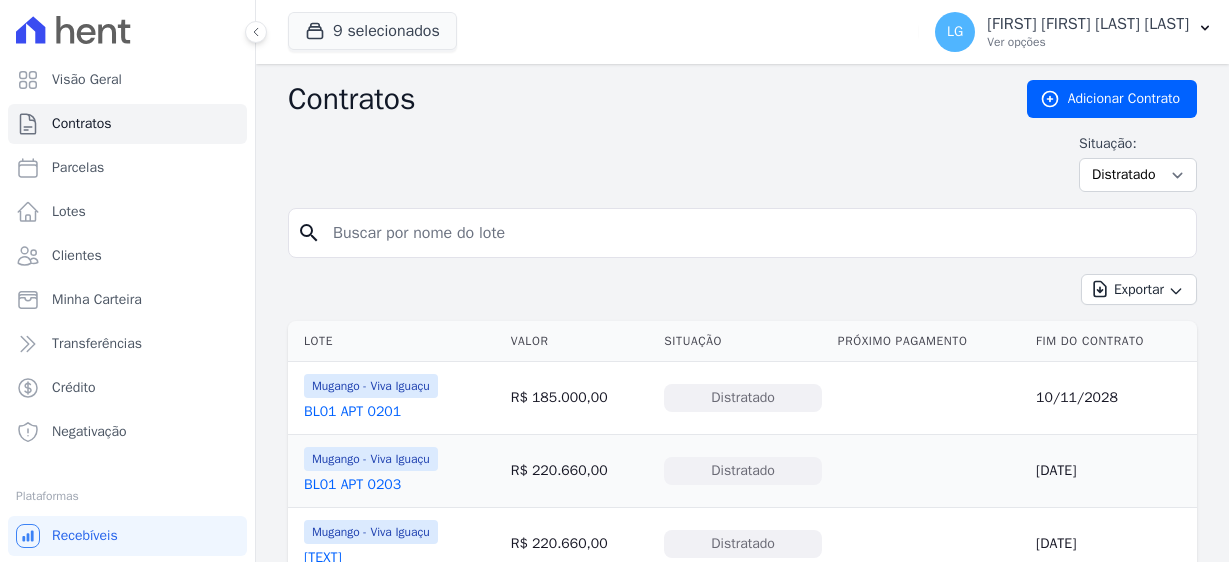 scroll, scrollTop: 0, scrollLeft: 0, axis: both 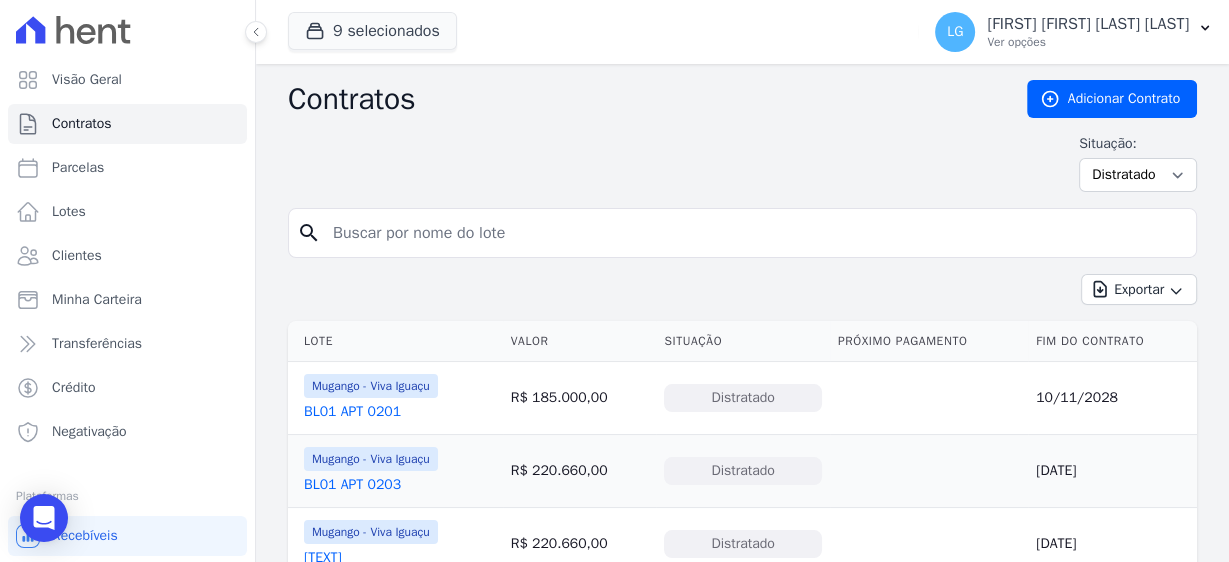 click at bounding box center [754, 233] 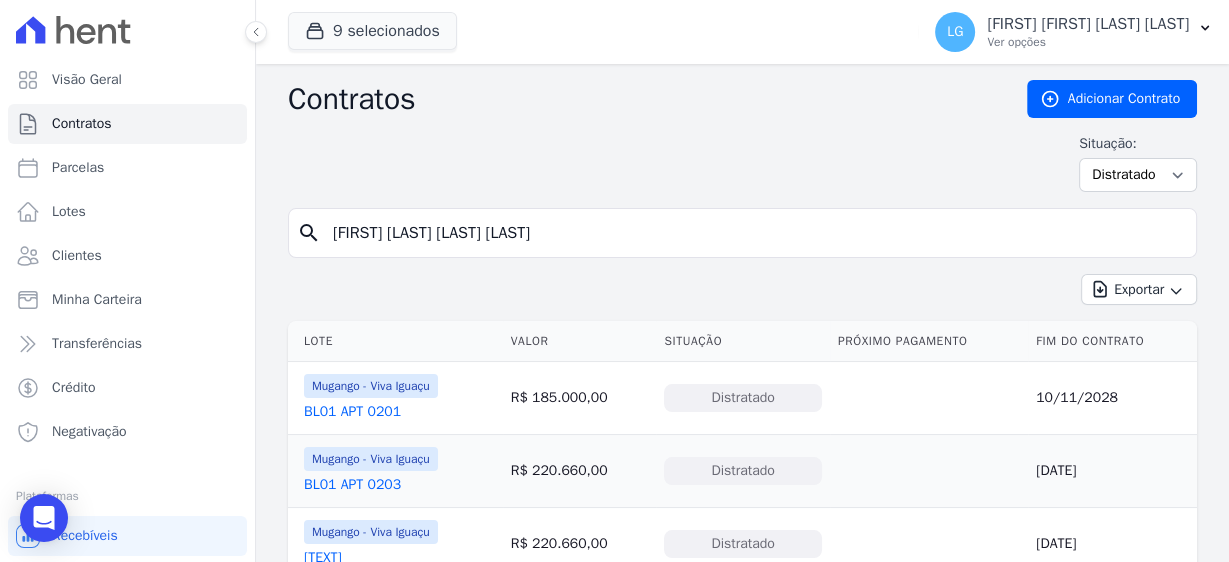 type on "[FIRST] [LAST] [LAST] [LAST]" 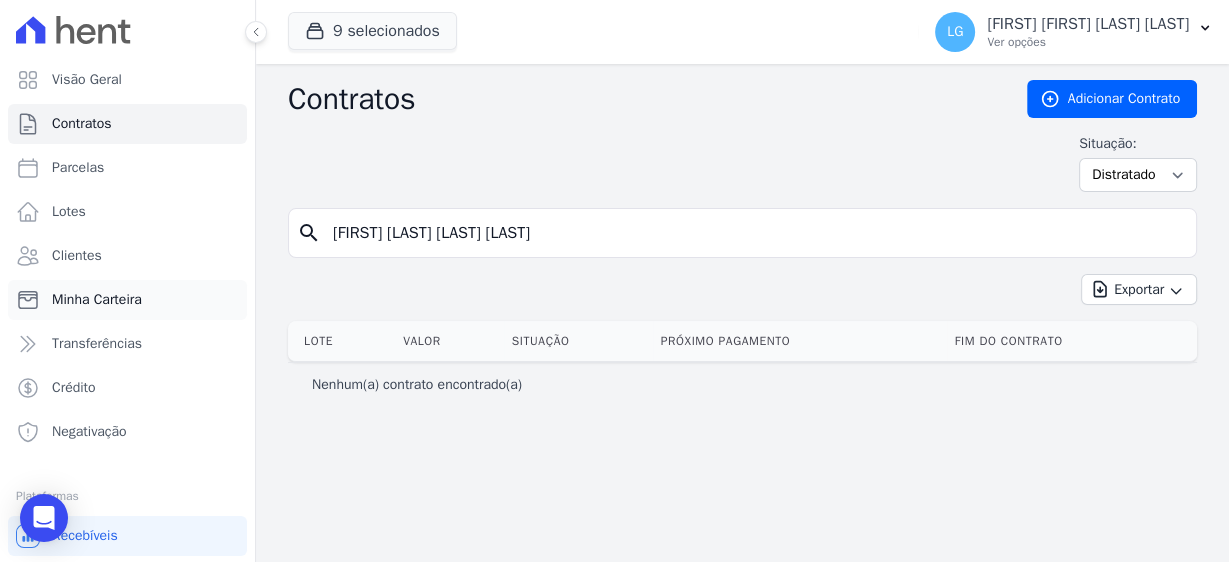 click on "Minha Carteira" at bounding box center (97, 300) 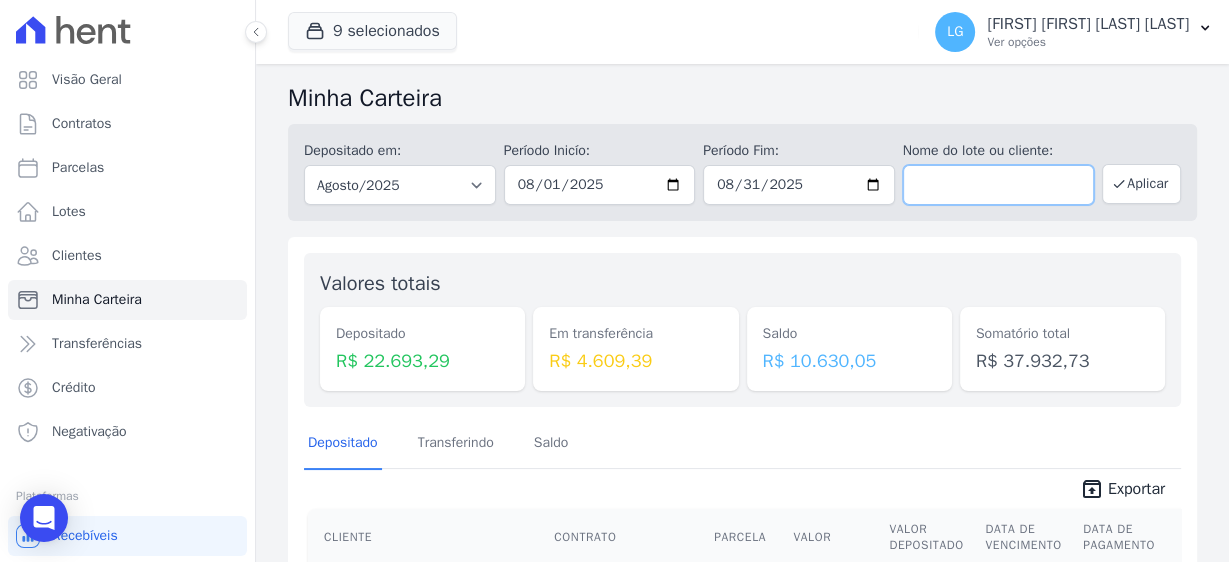 click at bounding box center (999, 185) 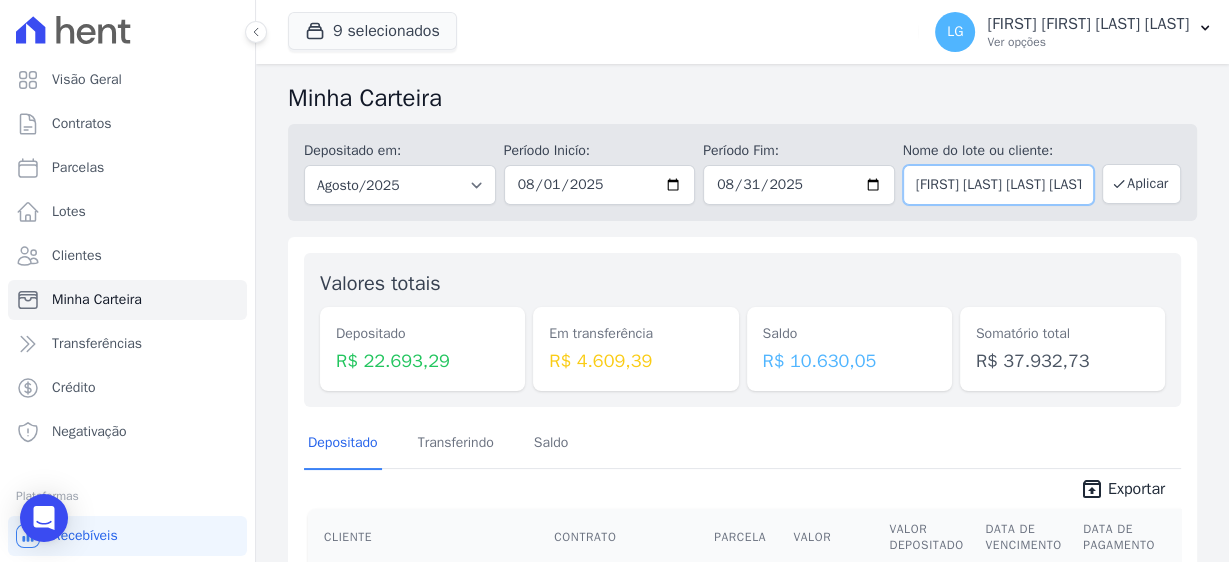 scroll, scrollTop: 0, scrollLeft: 30, axis: horizontal 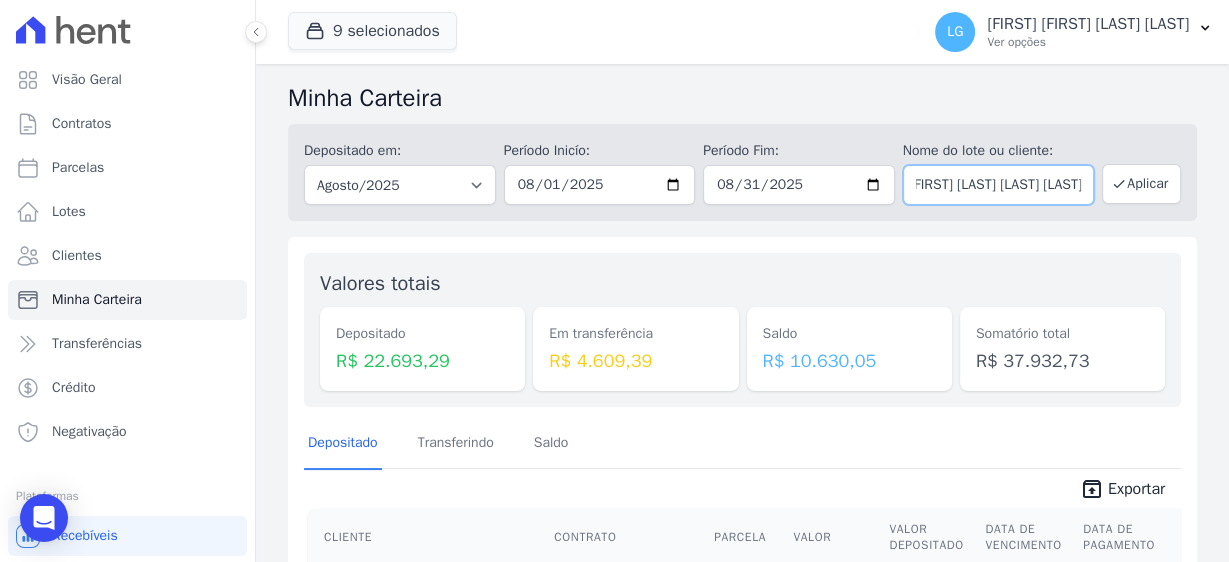 type on "VANESSA ALVES DOS SANTOS" 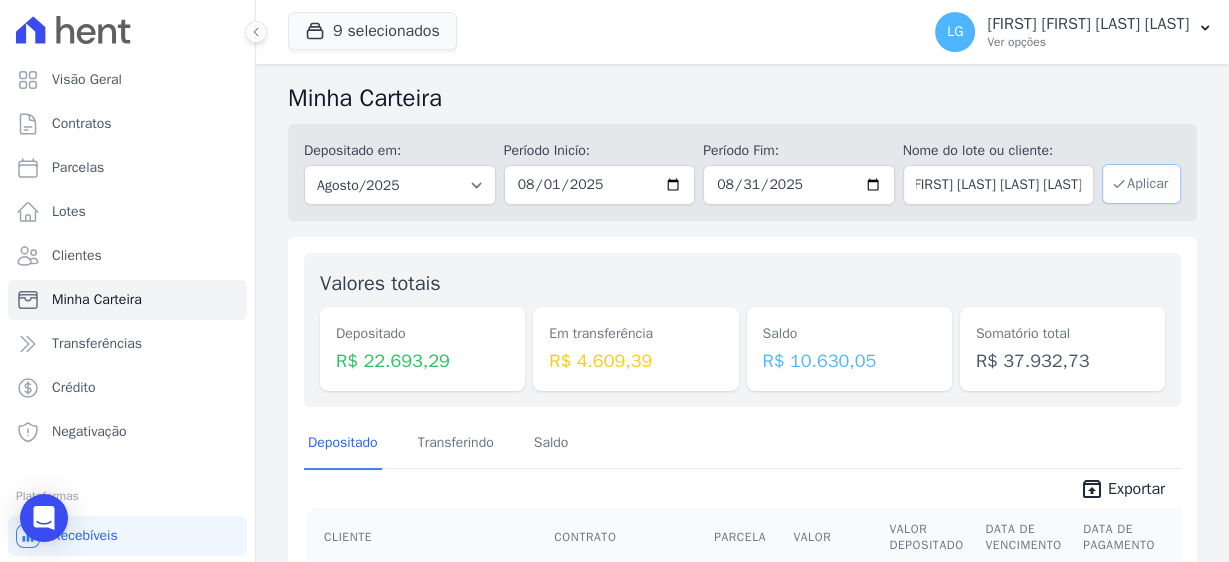 scroll, scrollTop: 0, scrollLeft: 0, axis: both 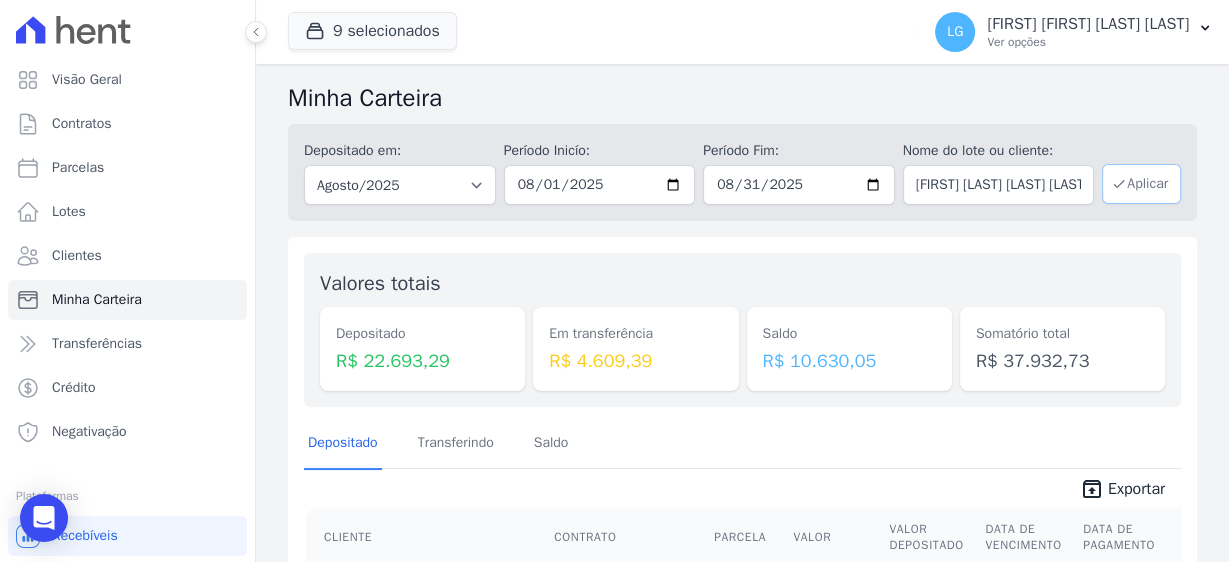 click on "Aplicar" at bounding box center (1141, 184) 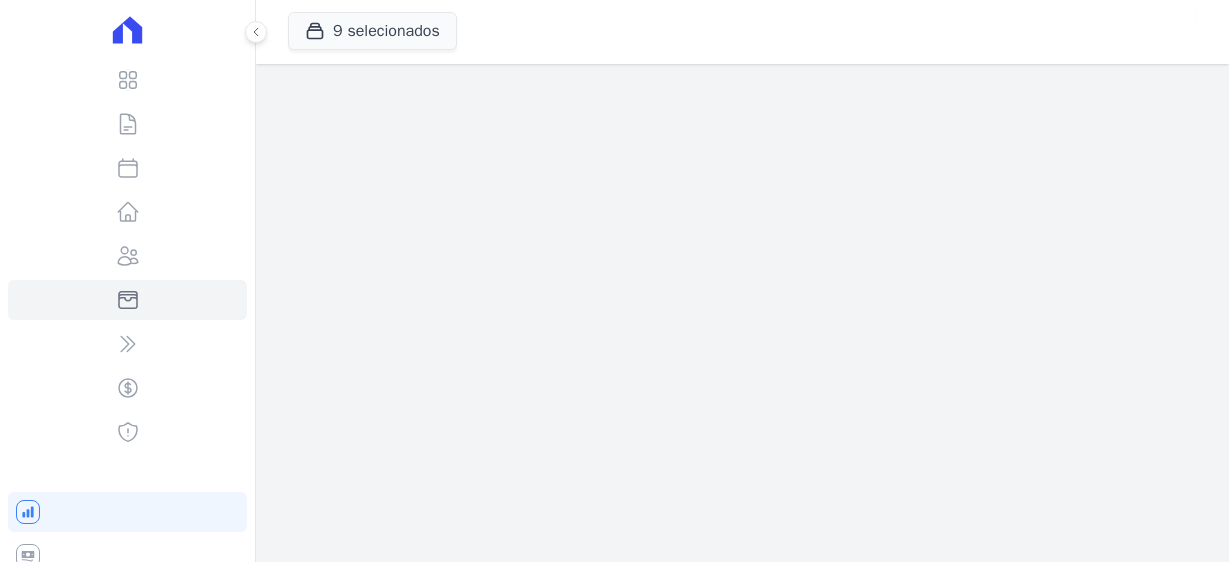 scroll, scrollTop: 0, scrollLeft: 0, axis: both 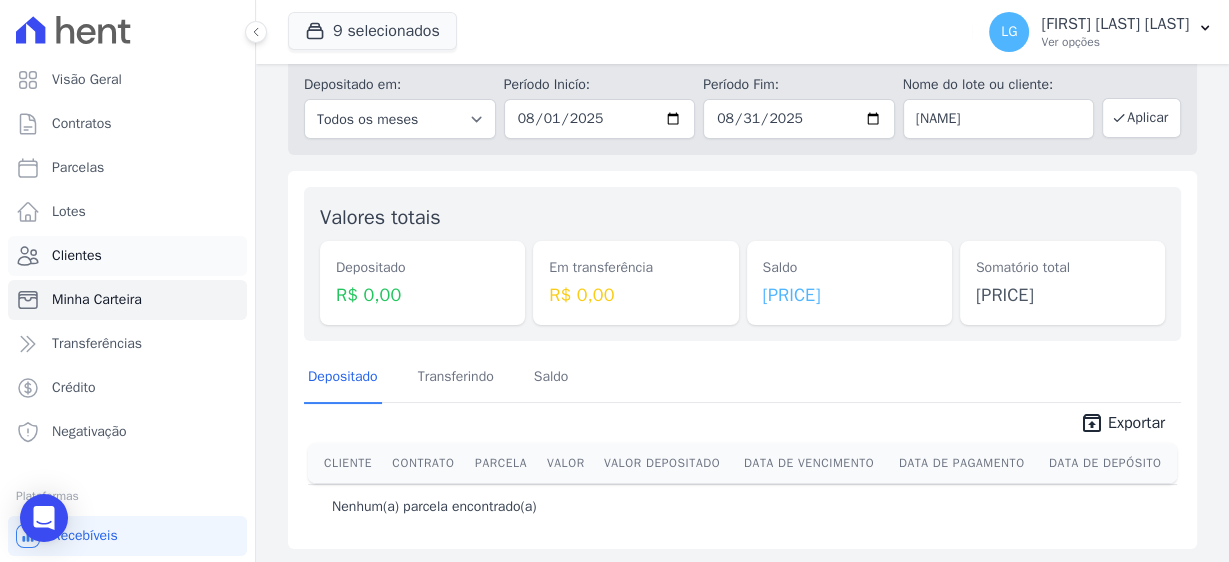 click on "Clientes" at bounding box center [77, 256] 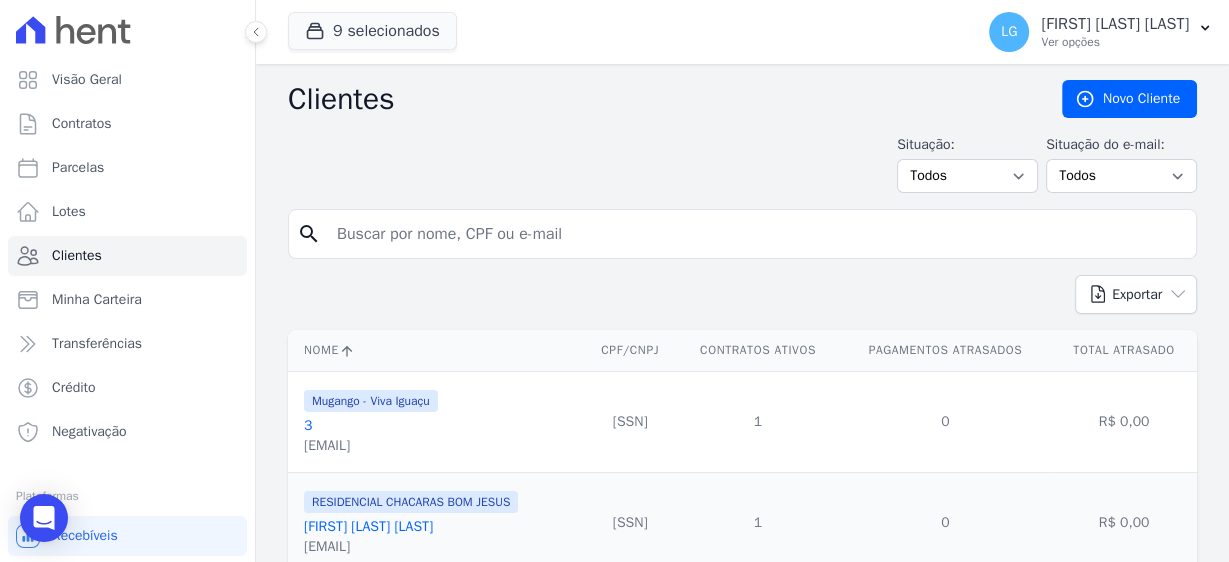 click at bounding box center [756, 234] 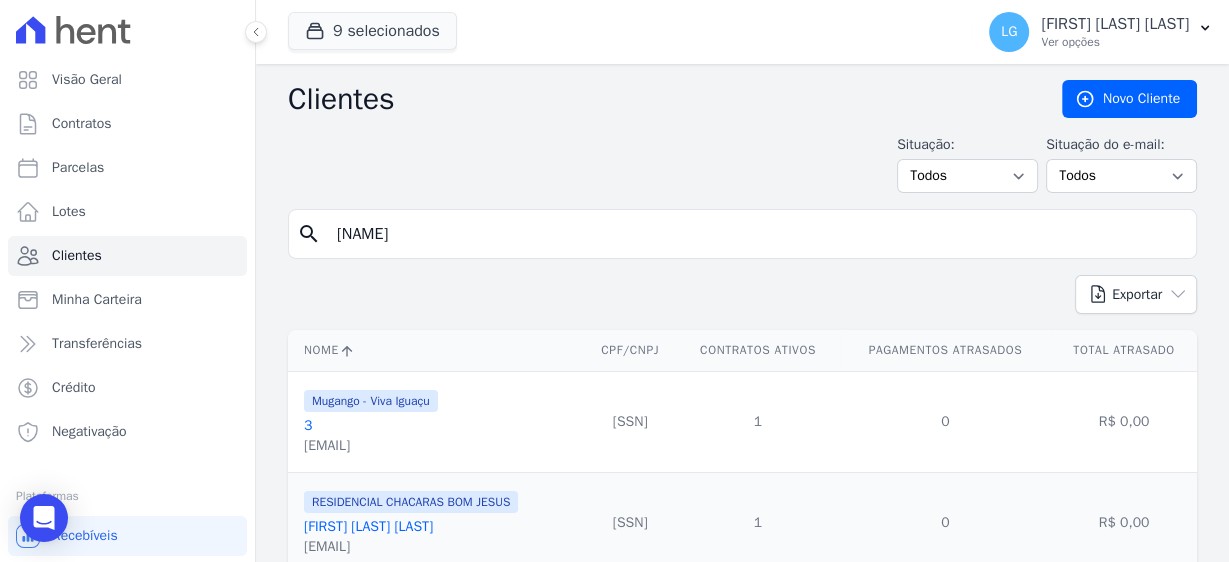 type on "[NAME]" 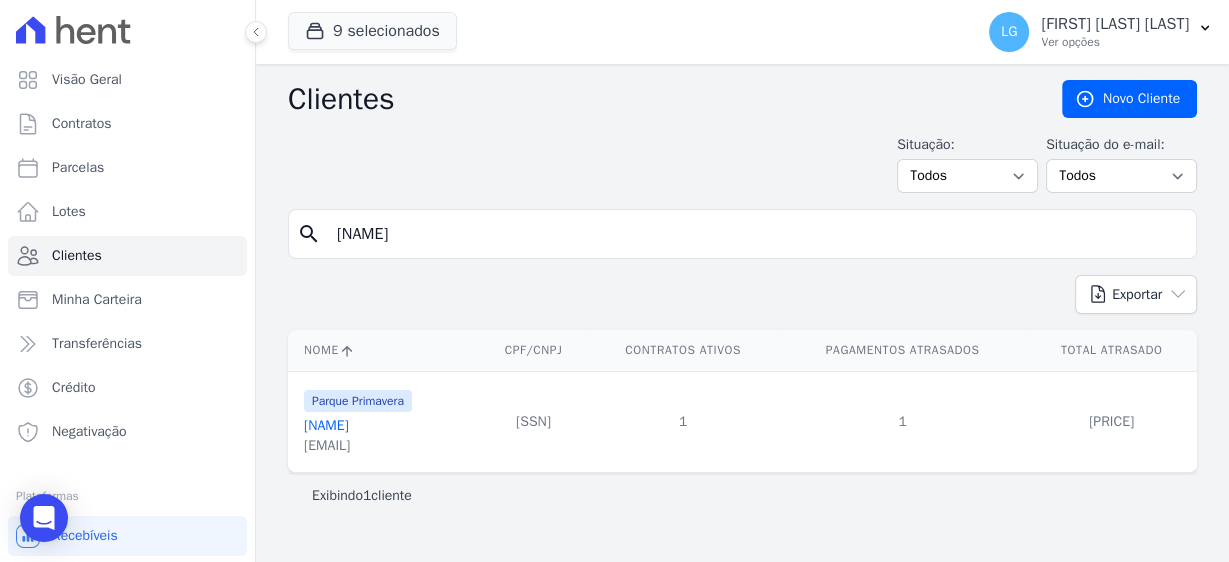 click on "[NAME]" at bounding box center (326, 425) 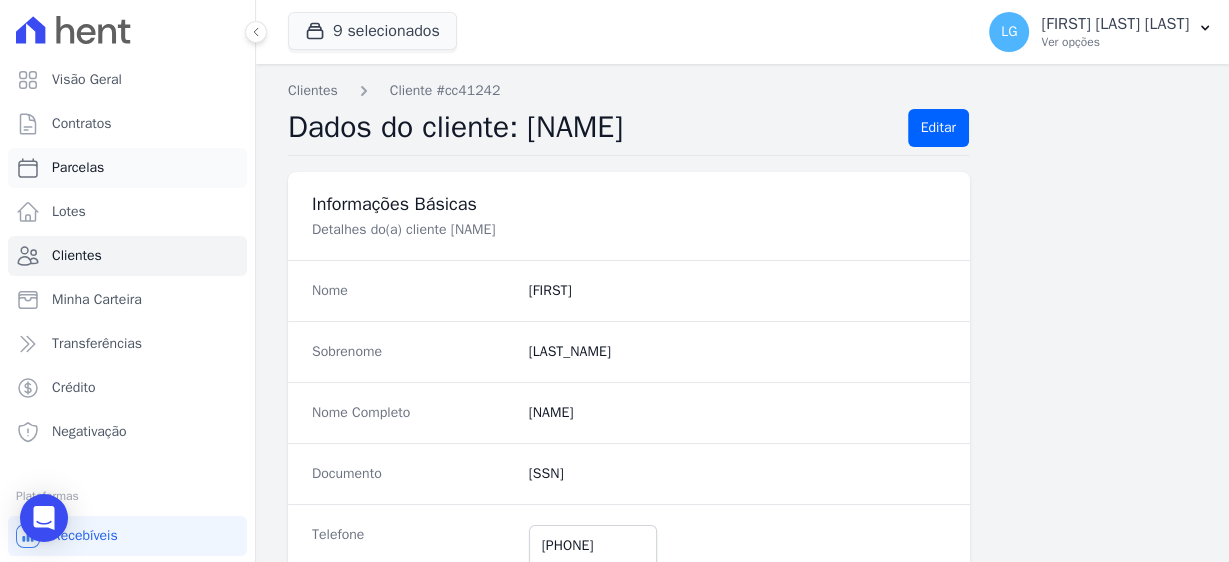 click on "Parcelas" at bounding box center (78, 168) 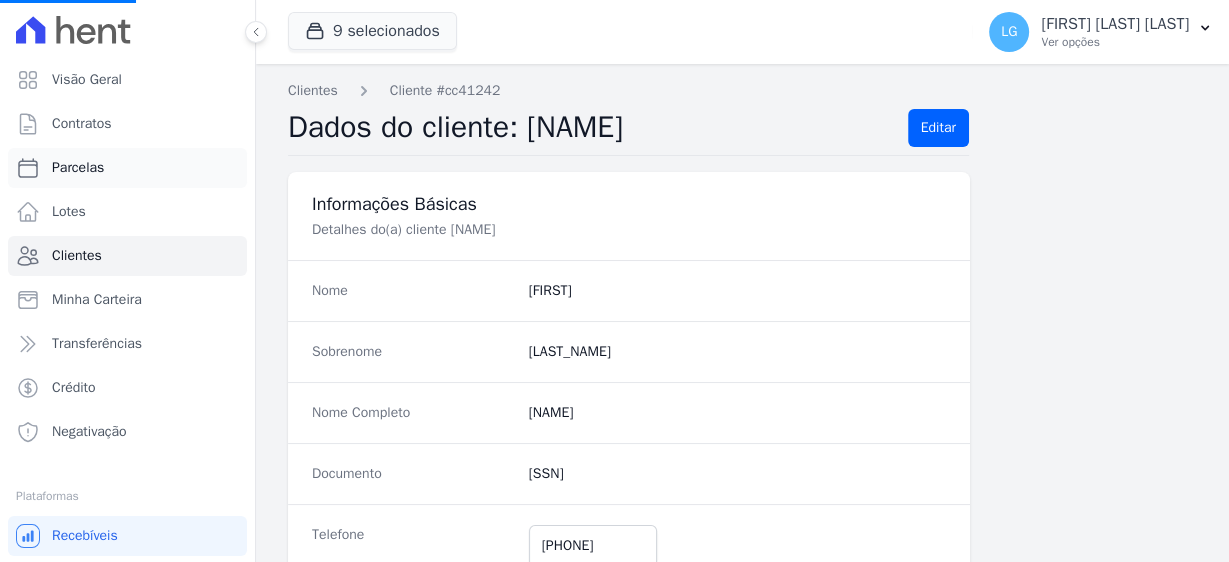 select 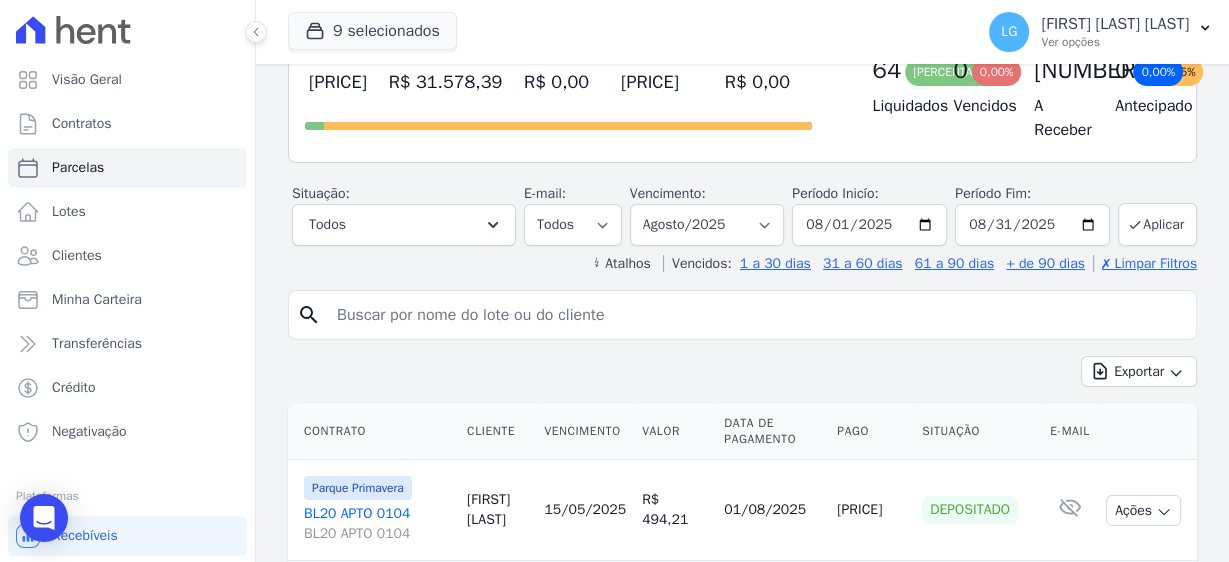 scroll, scrollTop: 160, scrollLeft: 0, axis: vertical 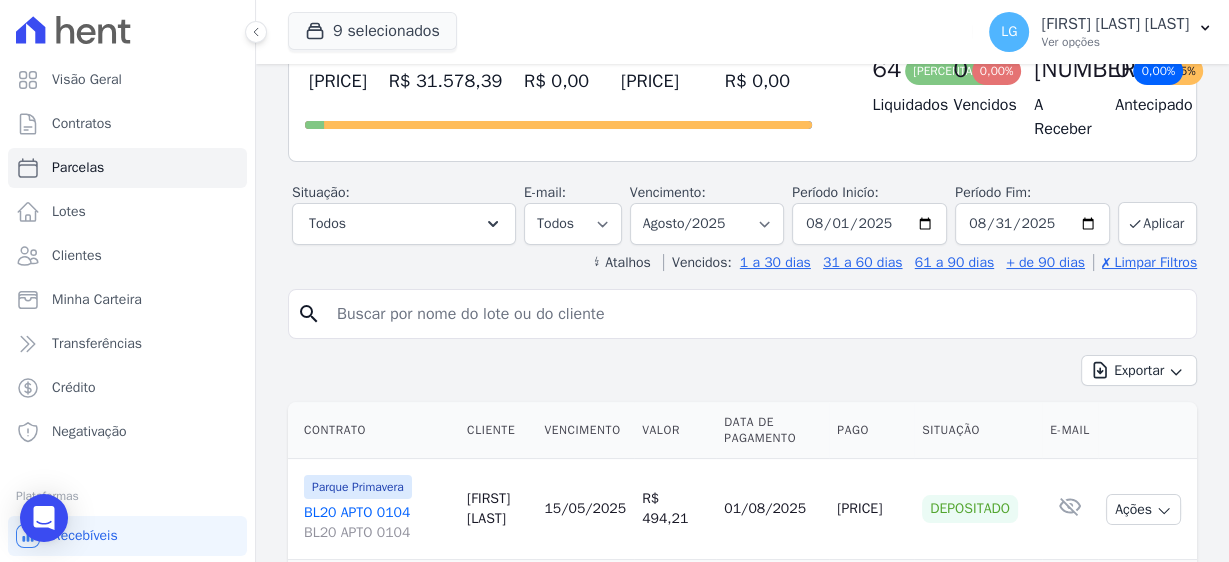 click at bounding box center (756, 314) 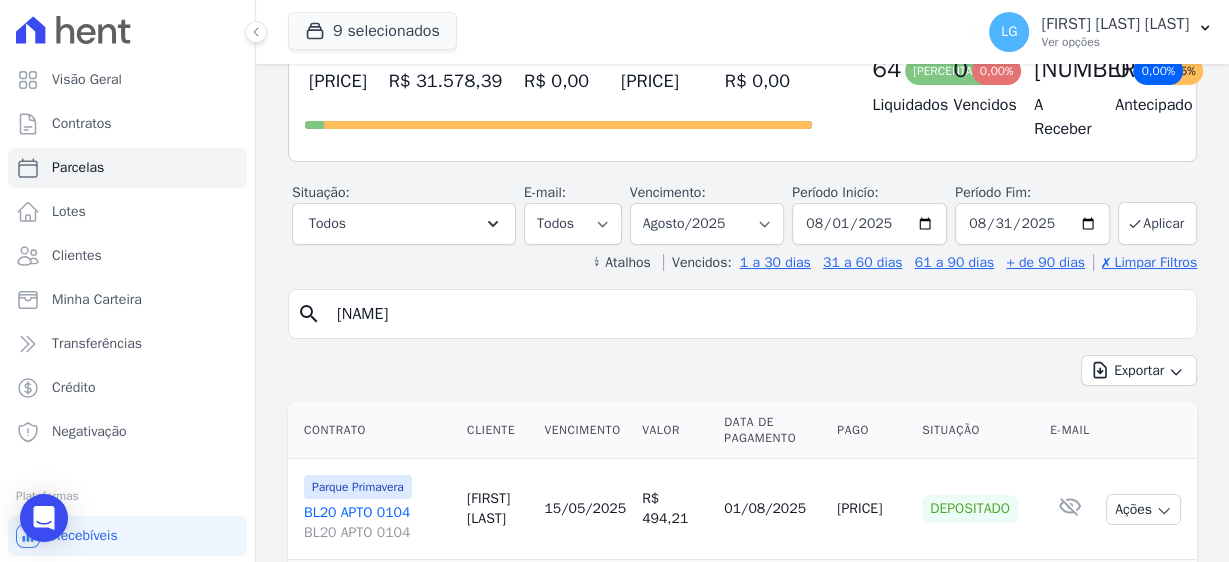 type on "[NAME]" 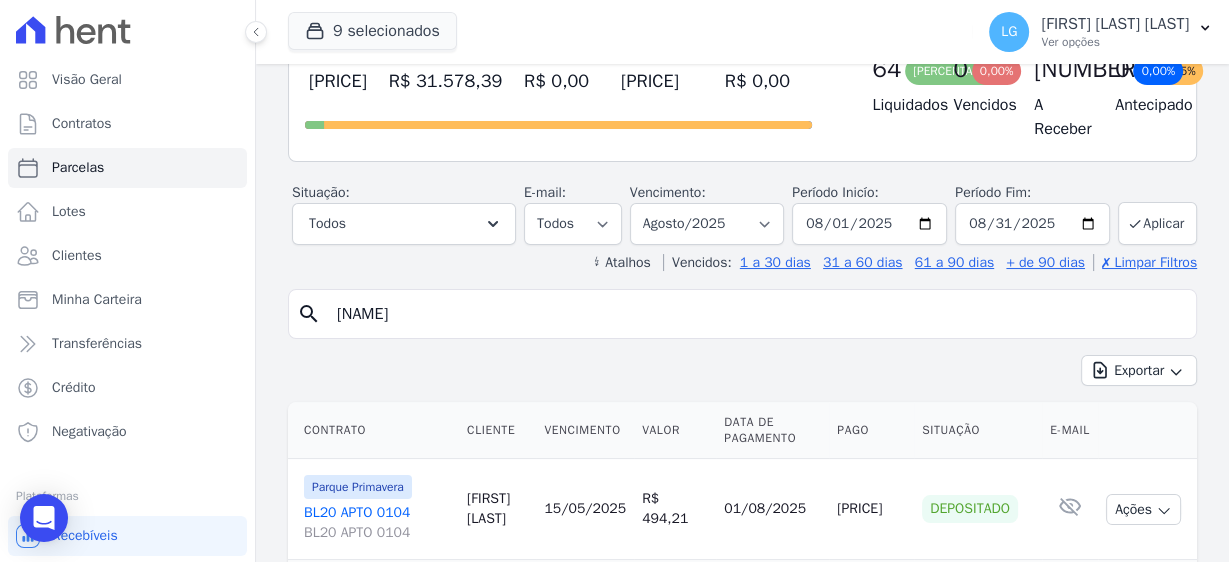 select 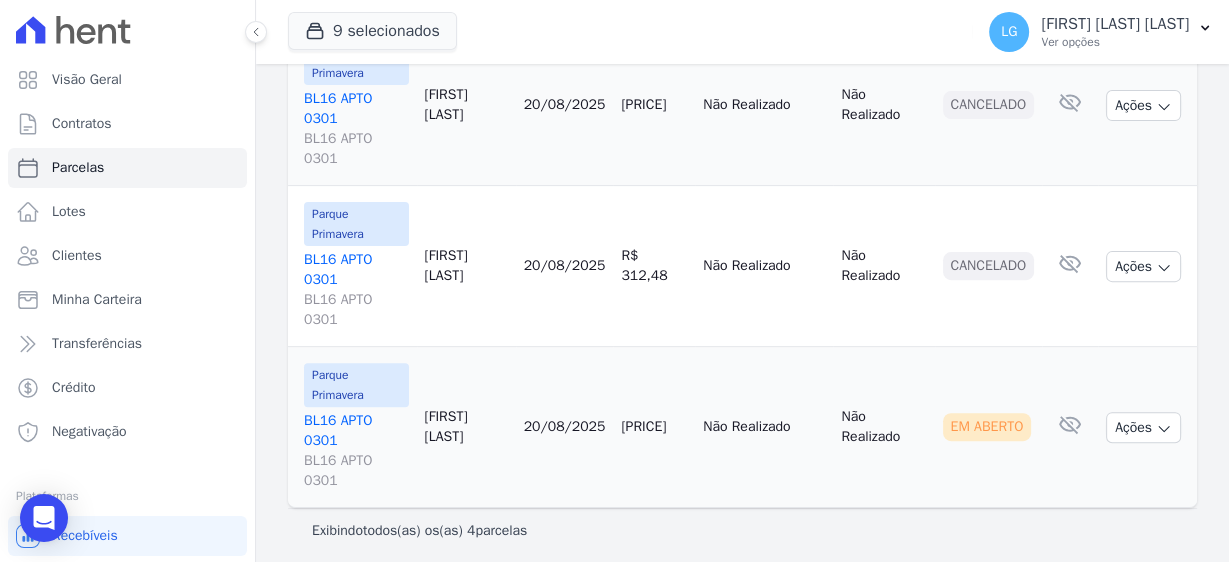 scroll, scrollTop: 579, scrollLeft: 0, axis: vertical 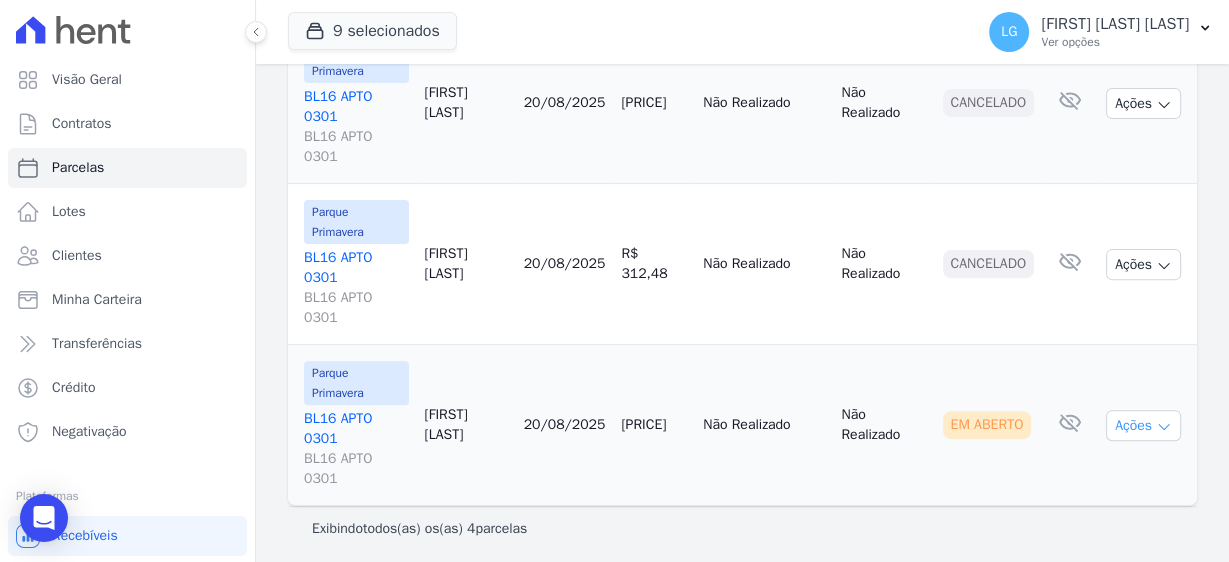 click on "Ações" at bounding box center (1143, 425) 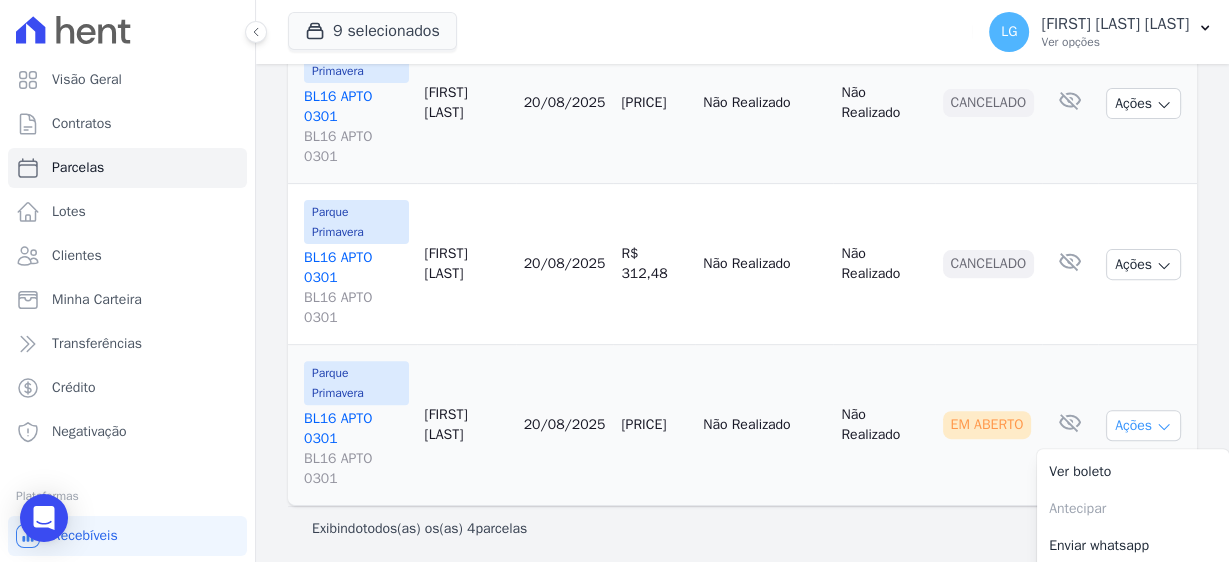 scroll, scrollTop: 654, scrollLeft: 0, axis: vertical 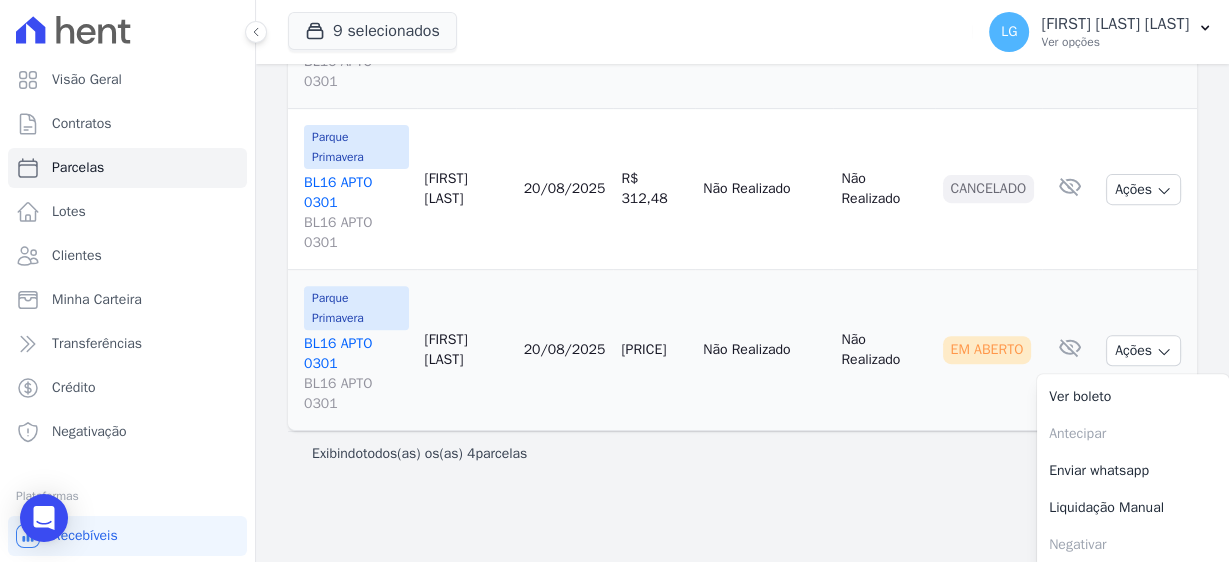 drag, startPoint x: 942, startPoint y: 356, endPoint x: 511, endPoint y: 362, distance: 431.04175 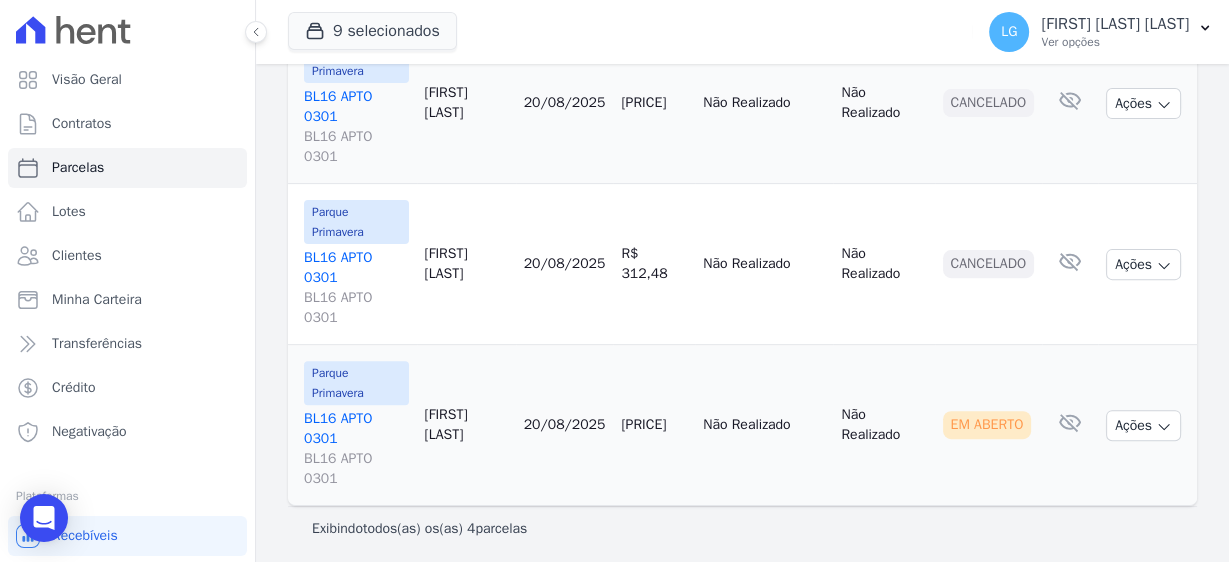 drag, startPoint x: 342, startPoint y: 415, endPoint x: 577, endPoint y: 417, distance: 235.00851 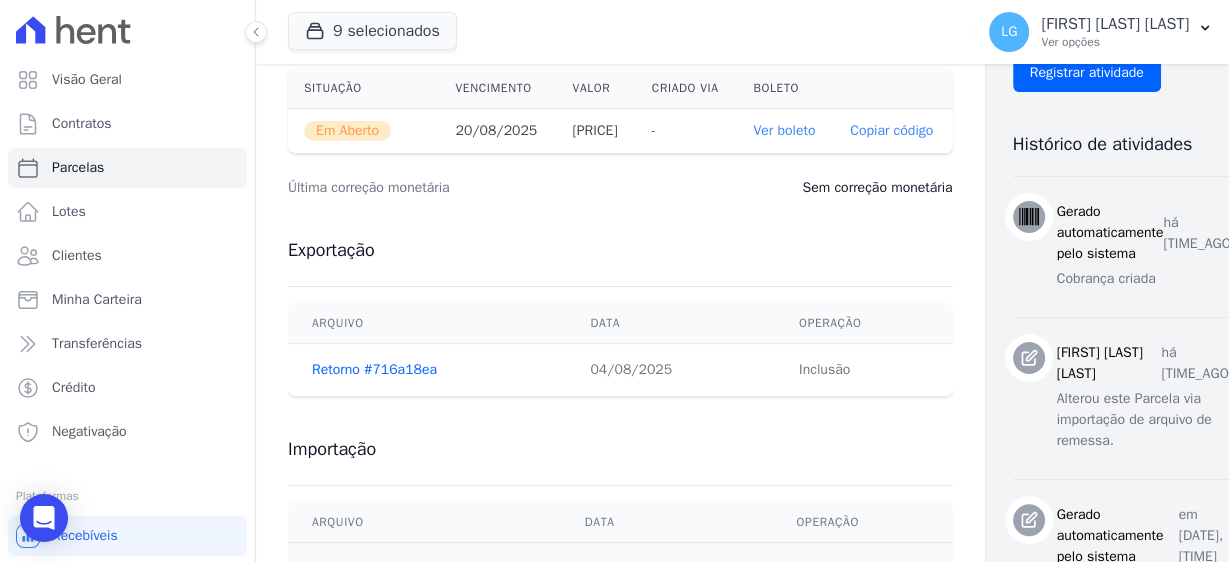 scroll, scrollTop: 507, scrollLeft: 0, axis: vertical 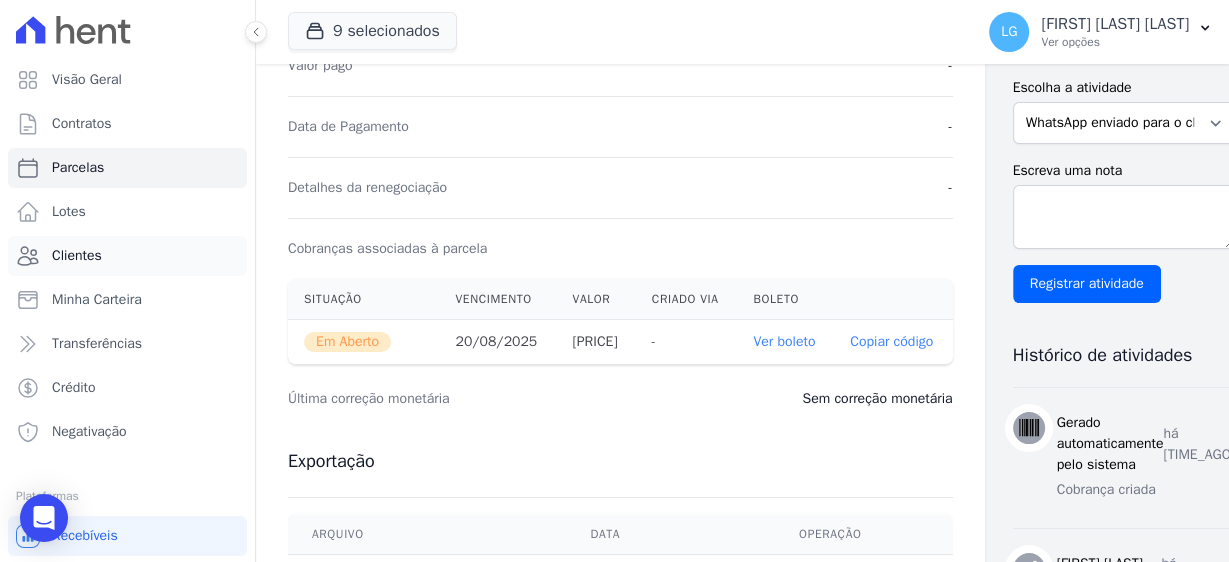 click on "Clientes" at bounding box center [127, 256] 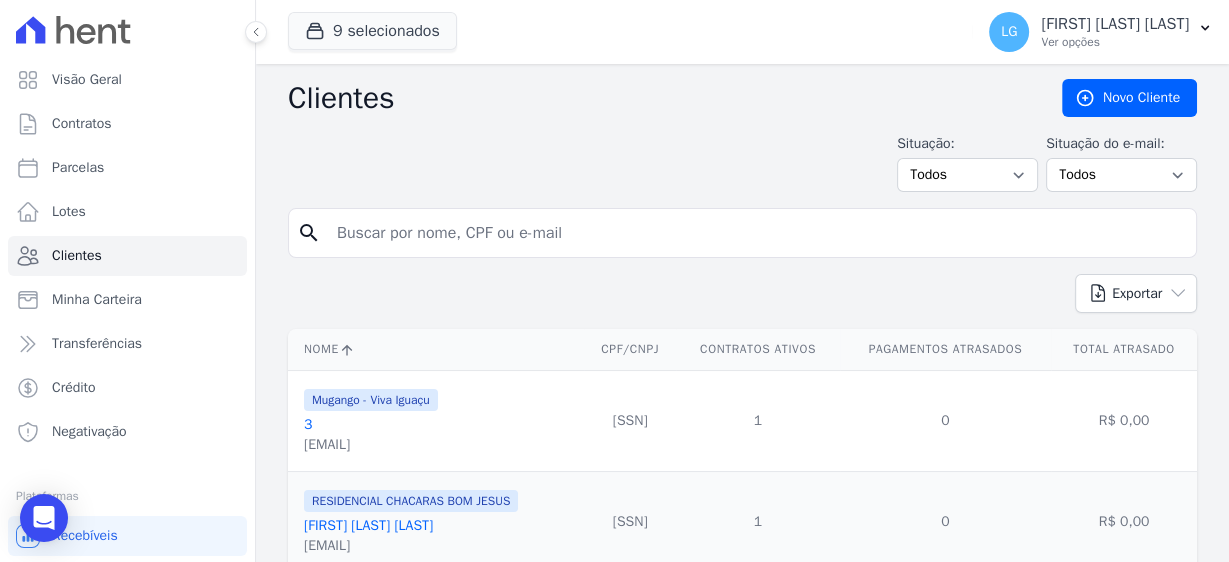 scroll, scrollTop: 0, scrollLeft: 0, axis: both 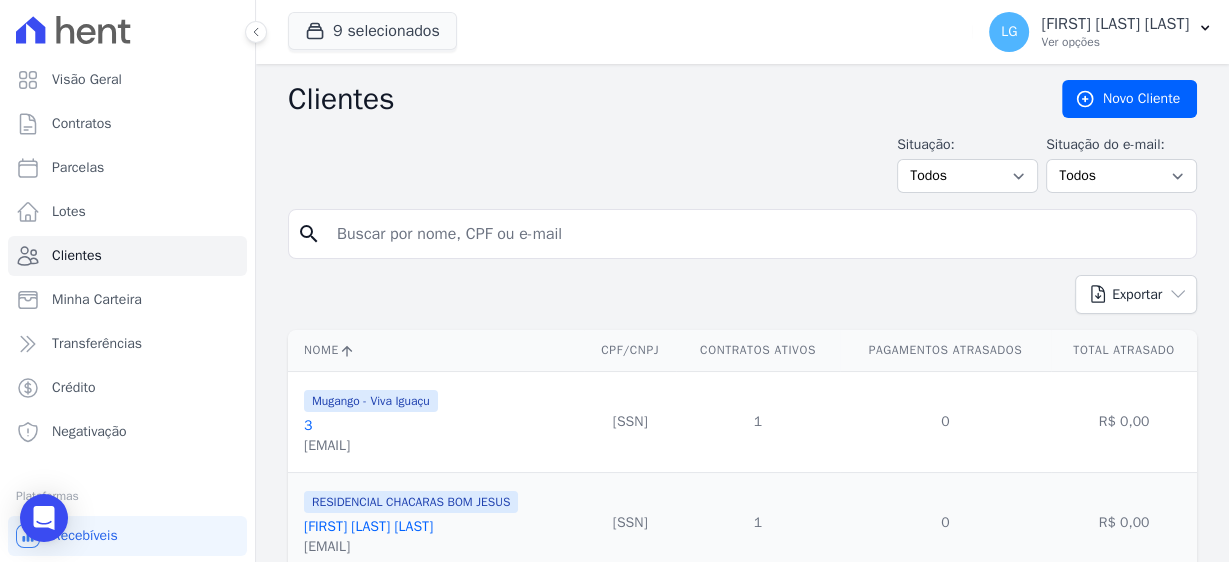click at bounding box center (756, 234) 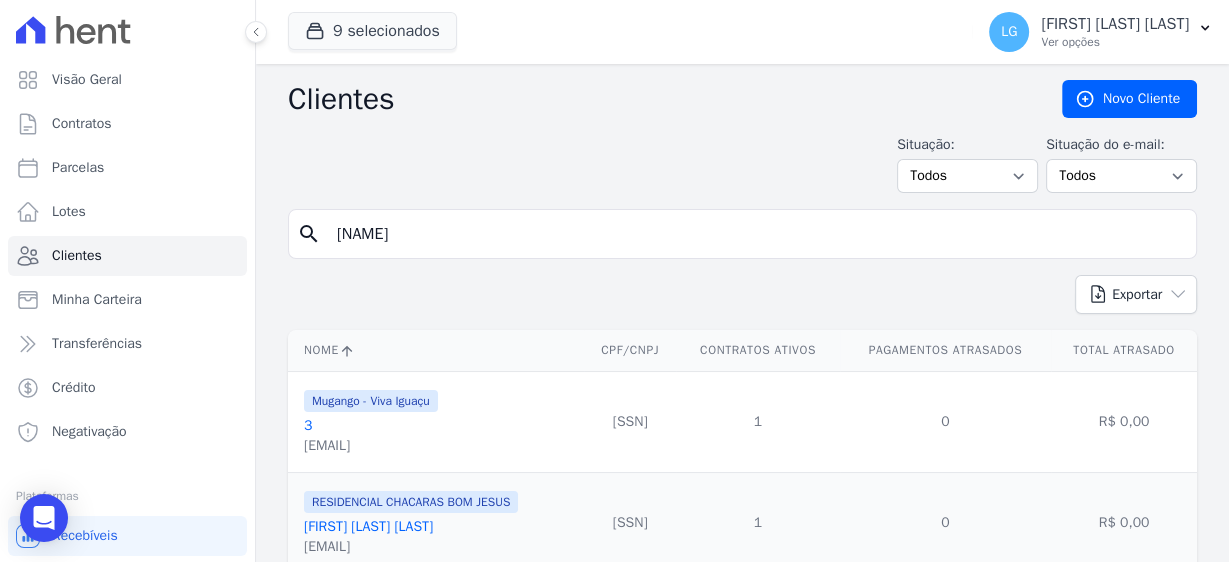 type on "[NAME]" 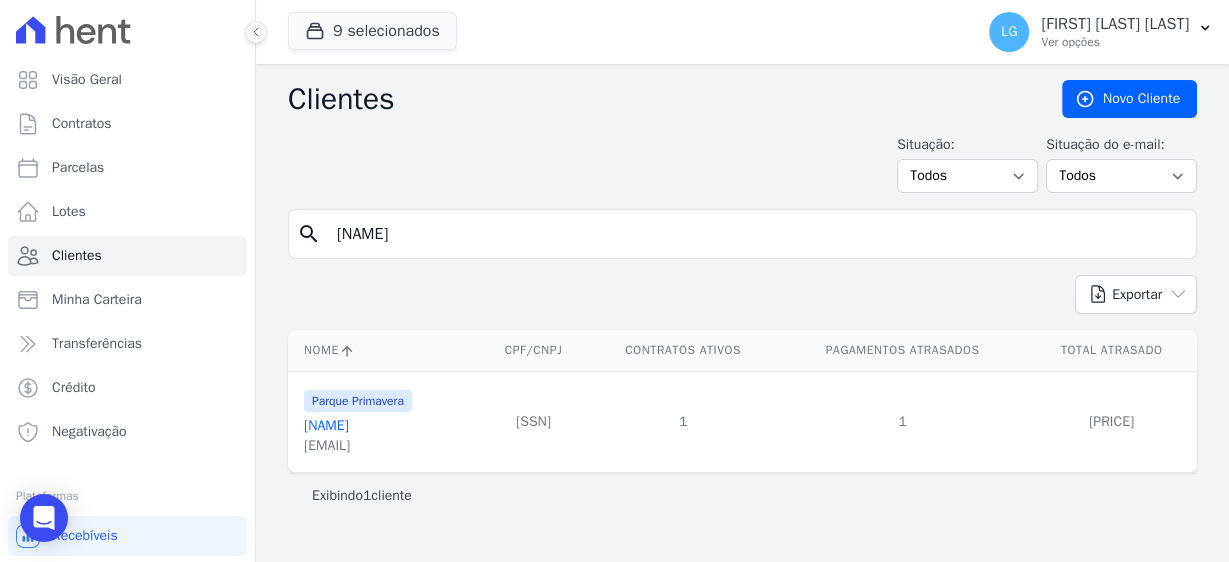 click on "[NAME]" at bounding box center (326, 425) 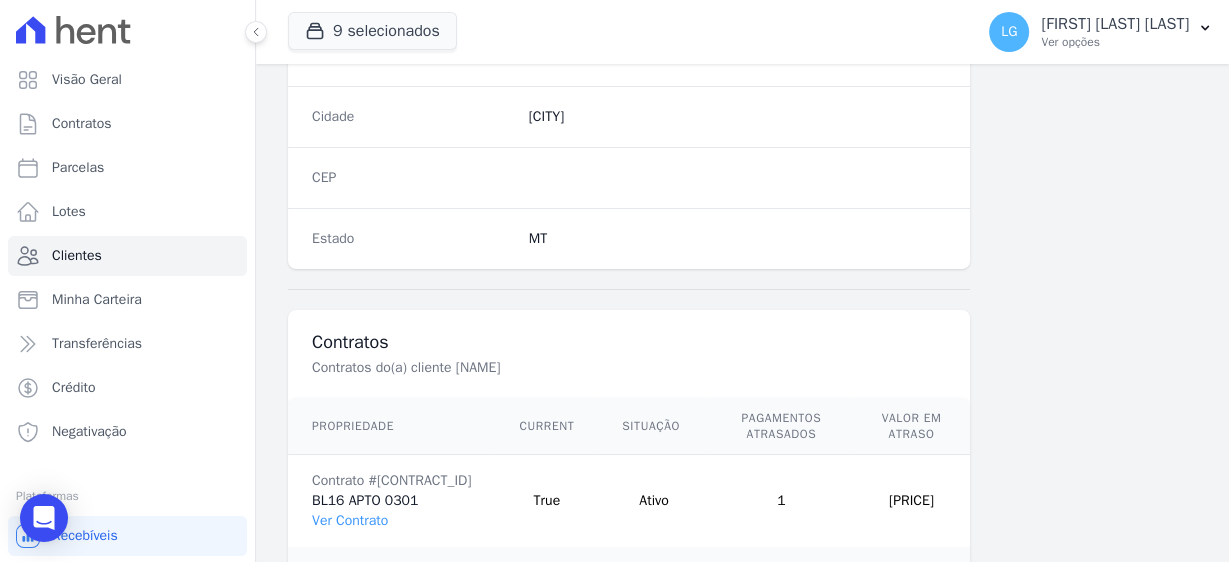 scroll, scrollTop: 1405, scrollLeft: 0, axis: vertical 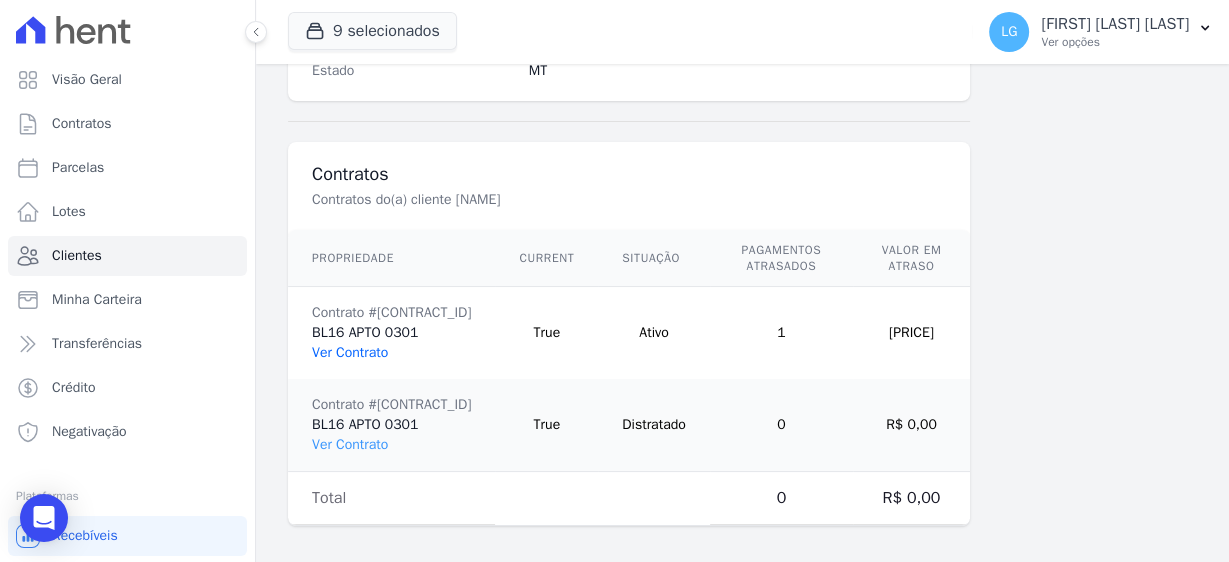 click on "Ver Contrato" at bounding box center [350, 352] 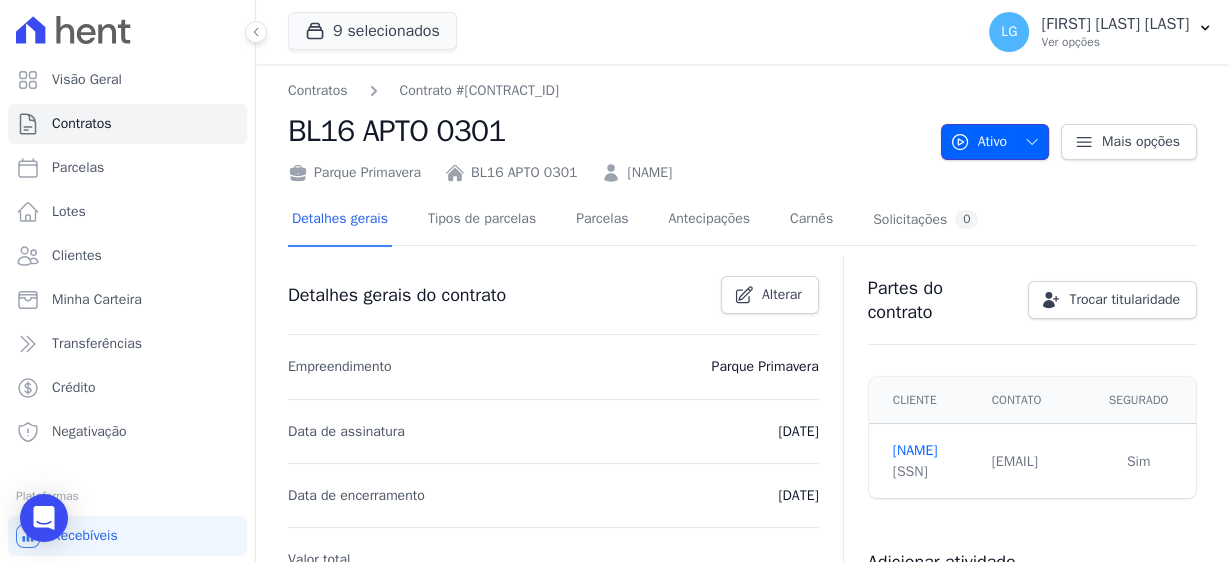 click 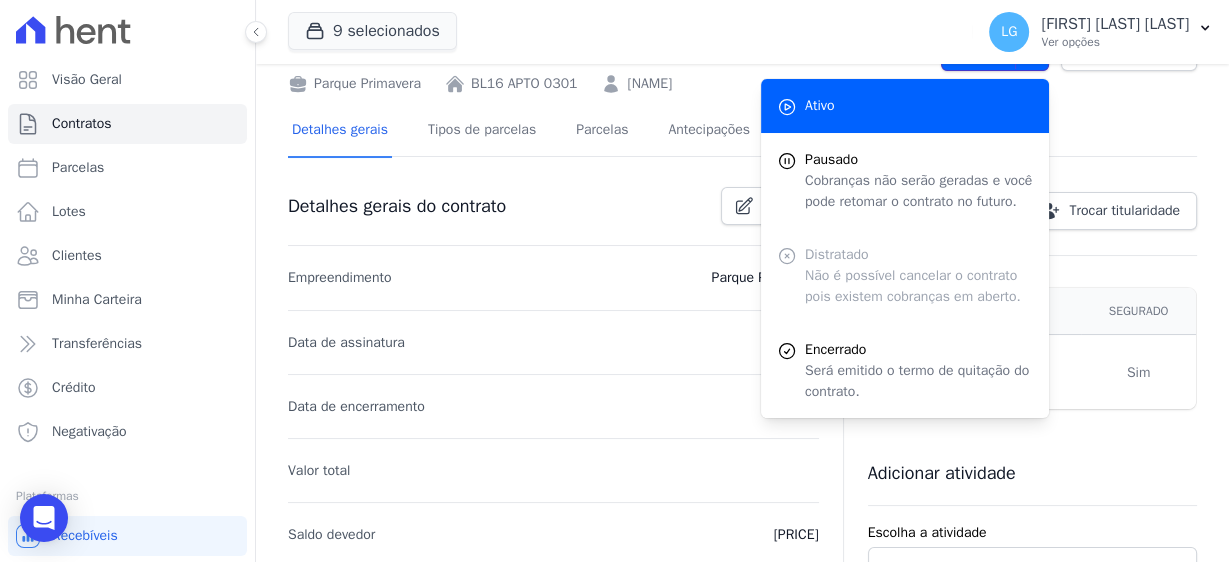 scroll, scrollTop: 80, scrollLeft: 0, axis: vertical 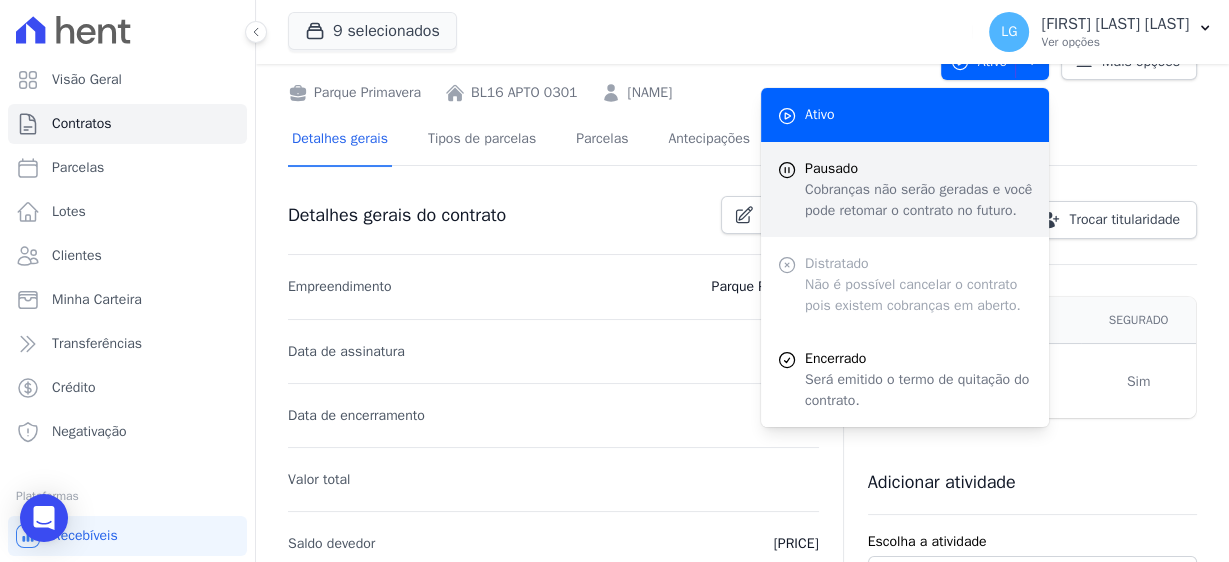 click on "Cobranças não serão geradas e você pode retomar o contrato no futuro." at bounding box center [919, 200] 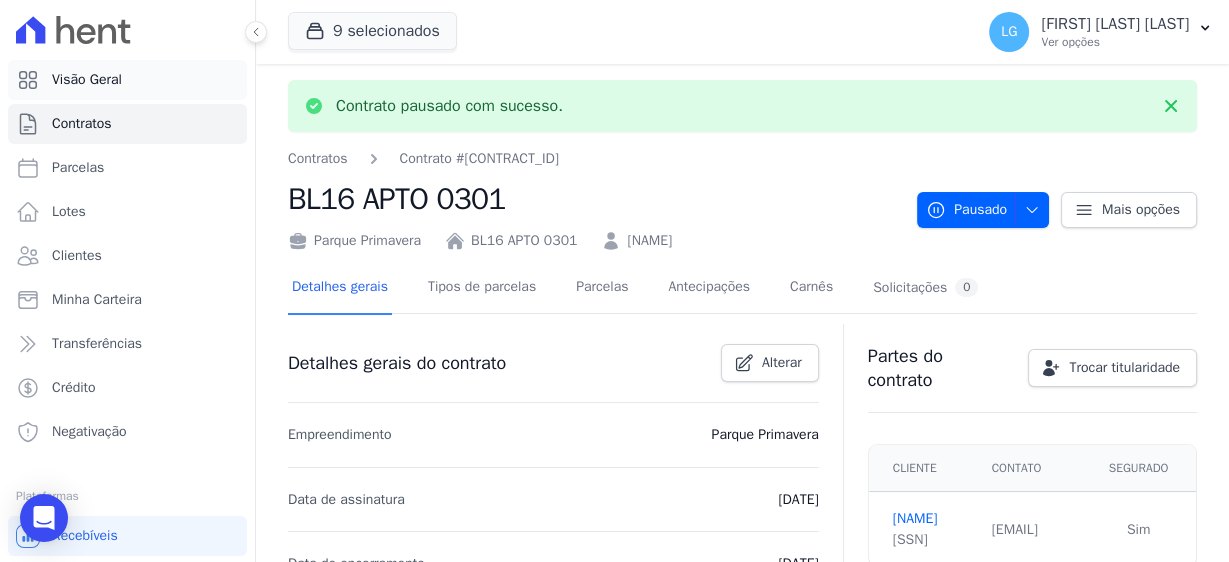 click on "Visão Geral" at bounding box center (127, 80) 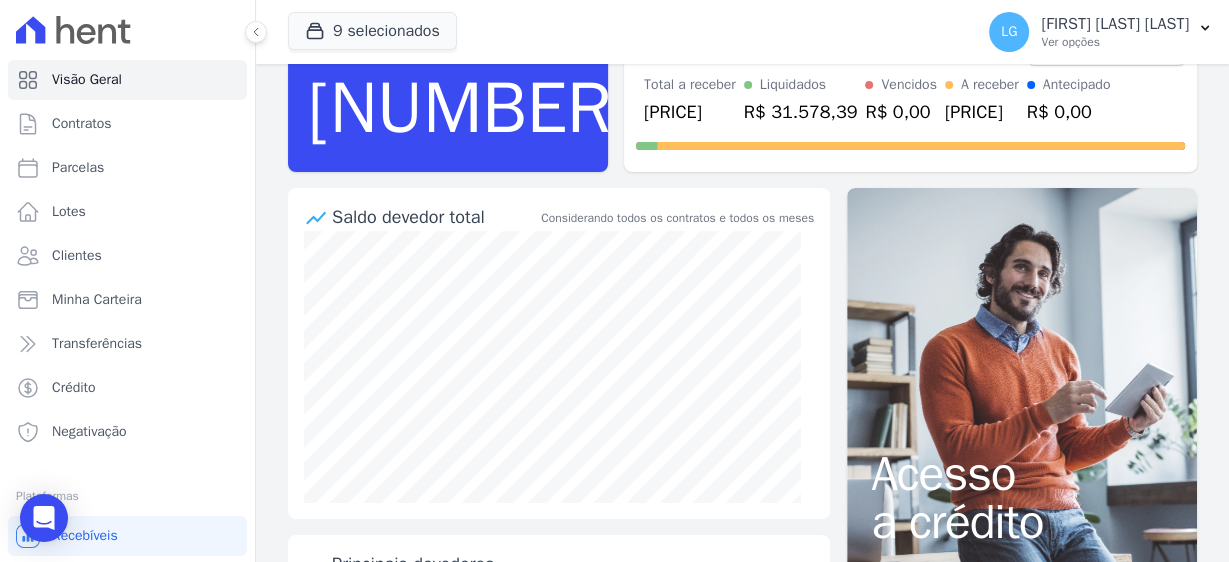 scroll, scrollTop: 160, scrollLeft: 0, axis: vertical 